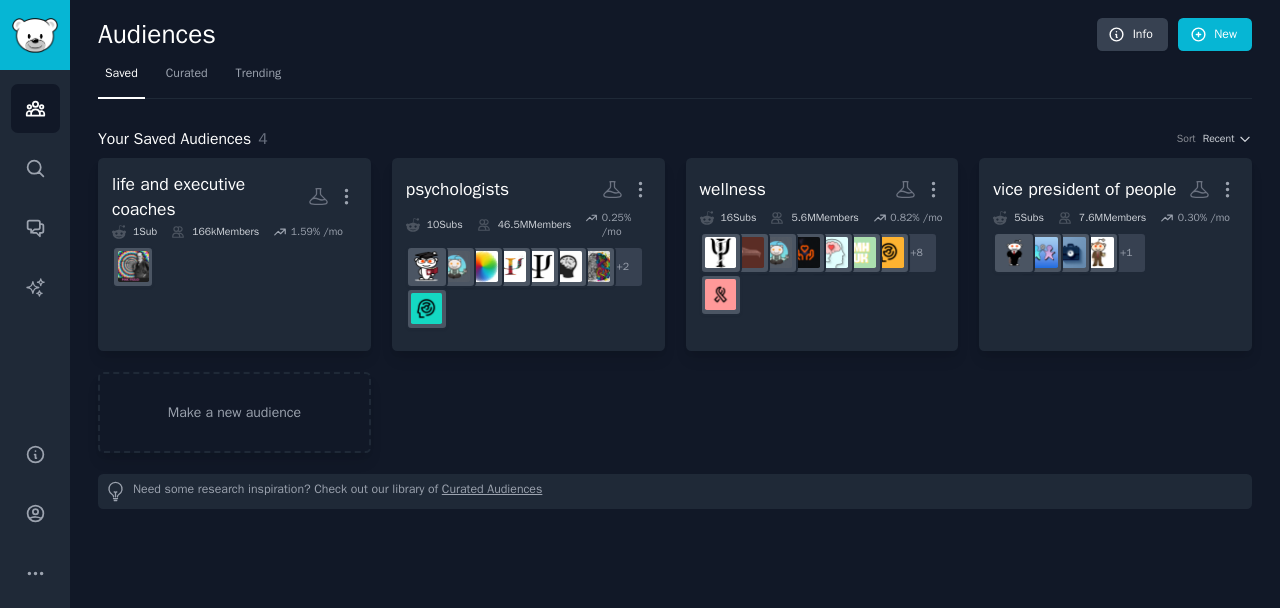 scroll, scrollTop: 0, scrollLeft: 0, axis: both 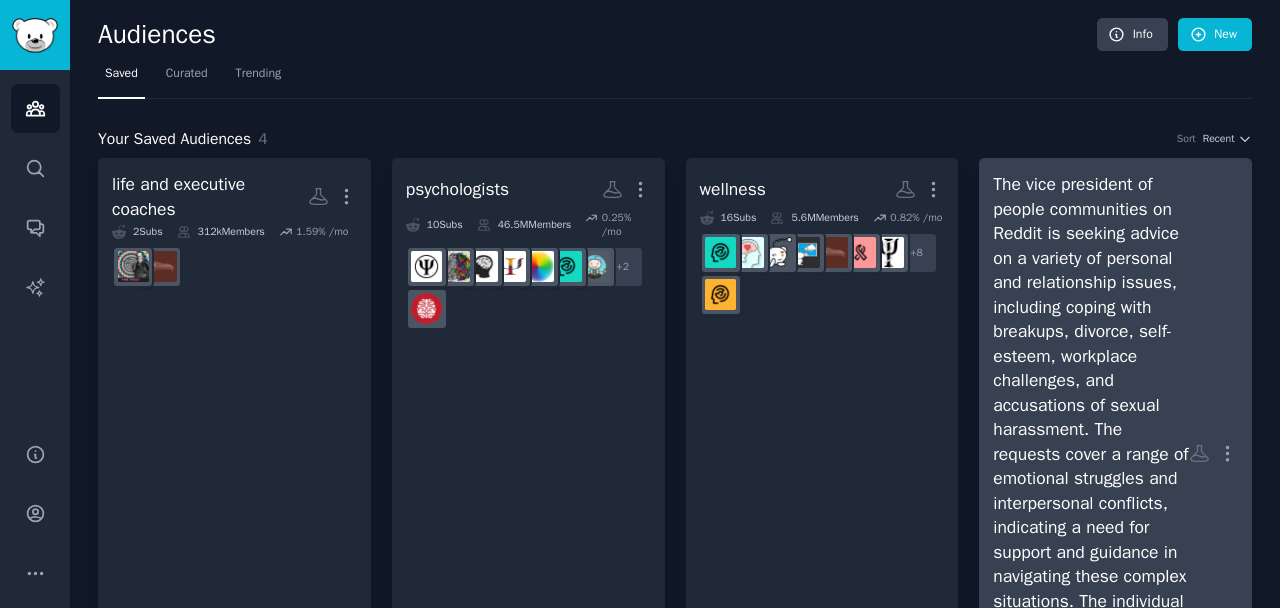click on "The vice president of people communities on Reddit is seeking advice on a variety of personal and relationship issues, including coping with breakups, divorce, self-esteem, workplace challenges, and accusations of sexual harassment. The requests cover a range of emotional struggles and interpersonal conflicts, indicating a need for support and guidance in navigating these complex situations. The individual is looking for practical advice and strategies to address these challenges and improve their well-being." at bounding box center [1091, 454] 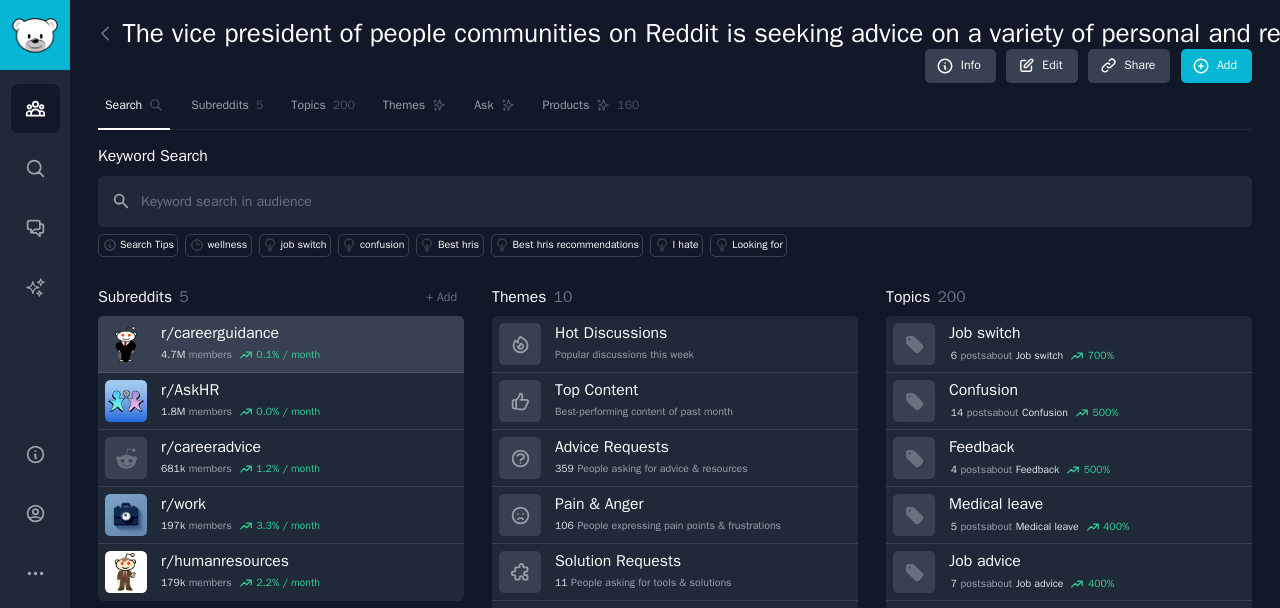 click on "4.7M  members 0.1 % / month" at bounding box center [240, 355] 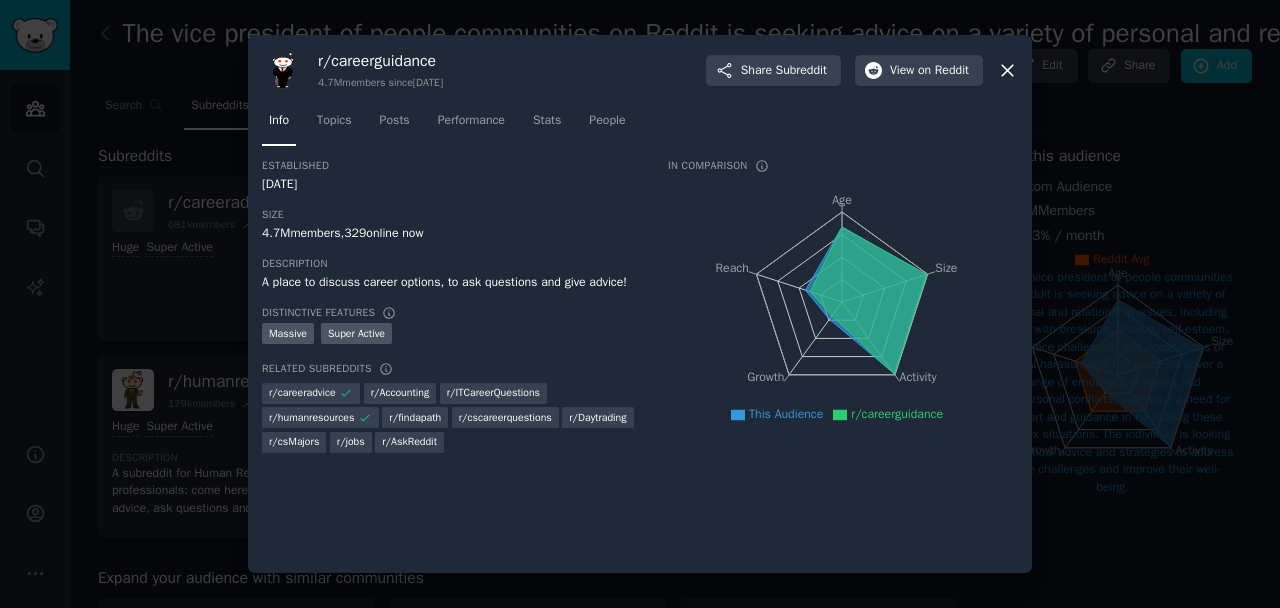 click 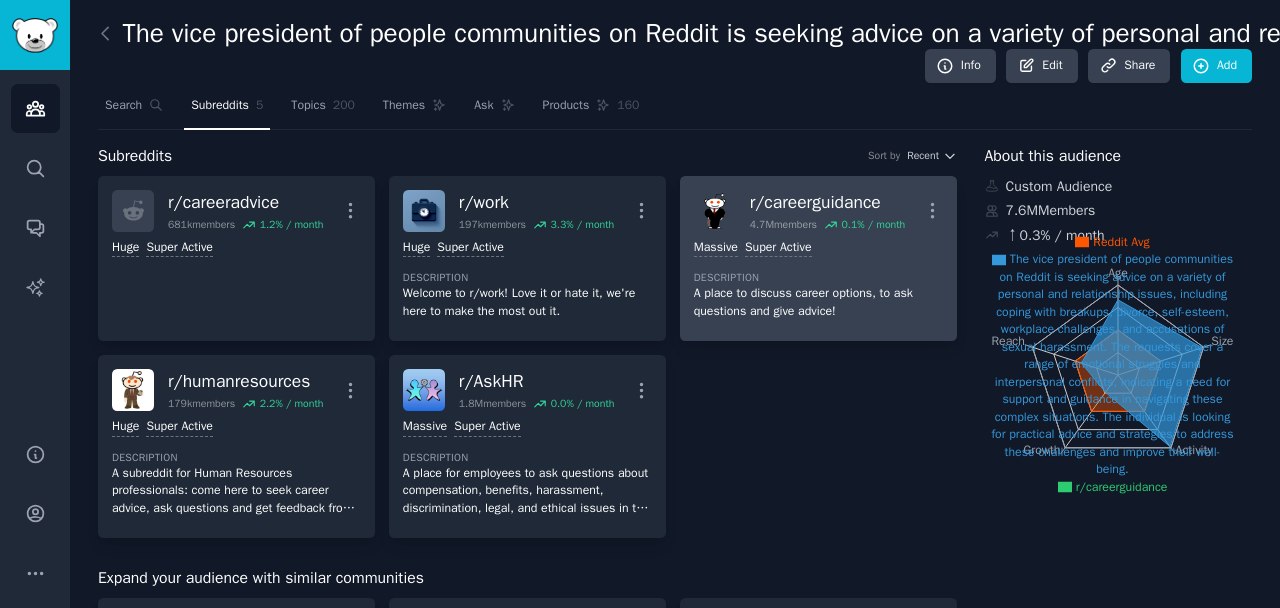 scroll, scrollTop: 0, scrollLeft: 0, axis: both 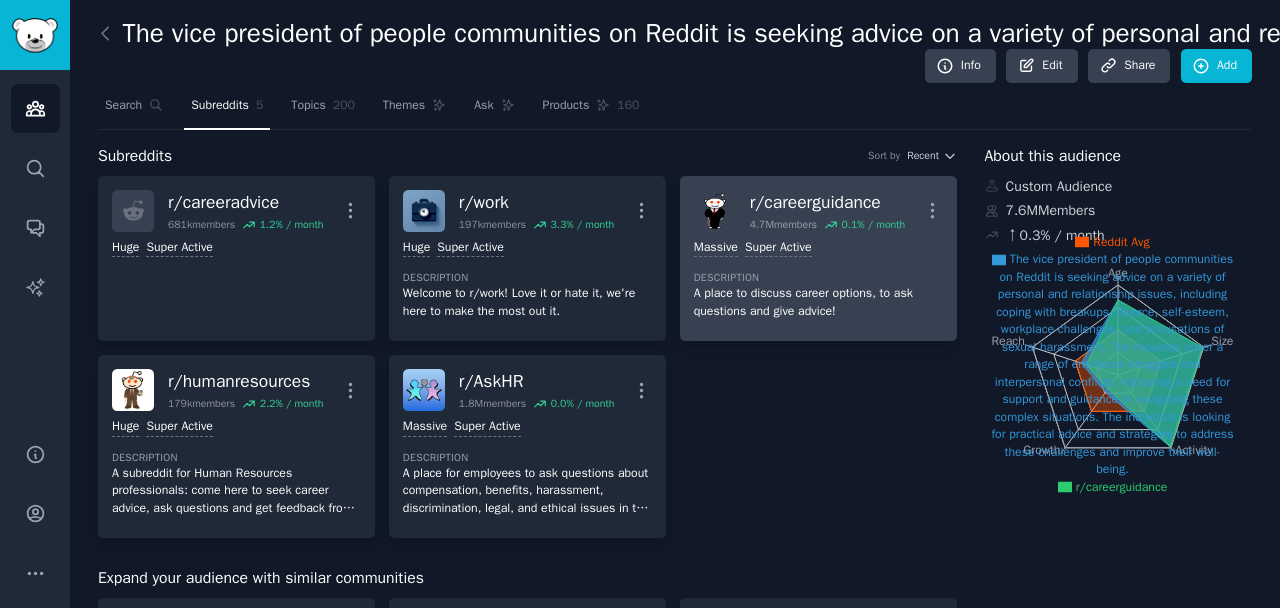 click on ">= 95th percentile for submissions / day Massive Super Active Description A place to discuss career options, to ask questions and give advice!" at bounding box center (818, 280) 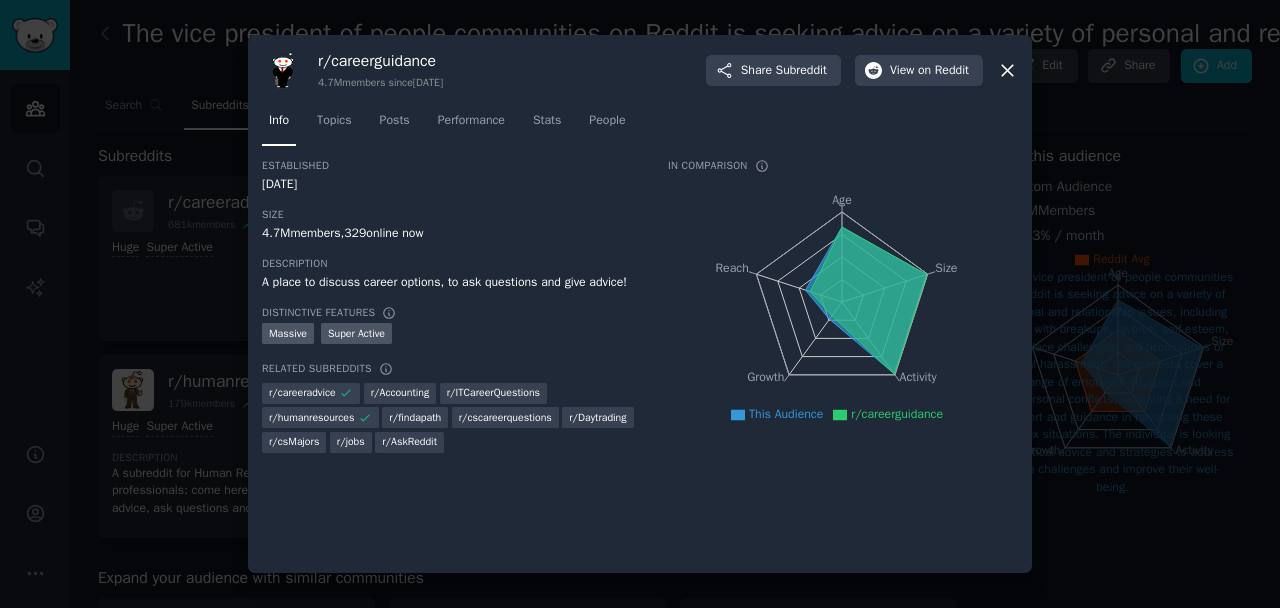 click 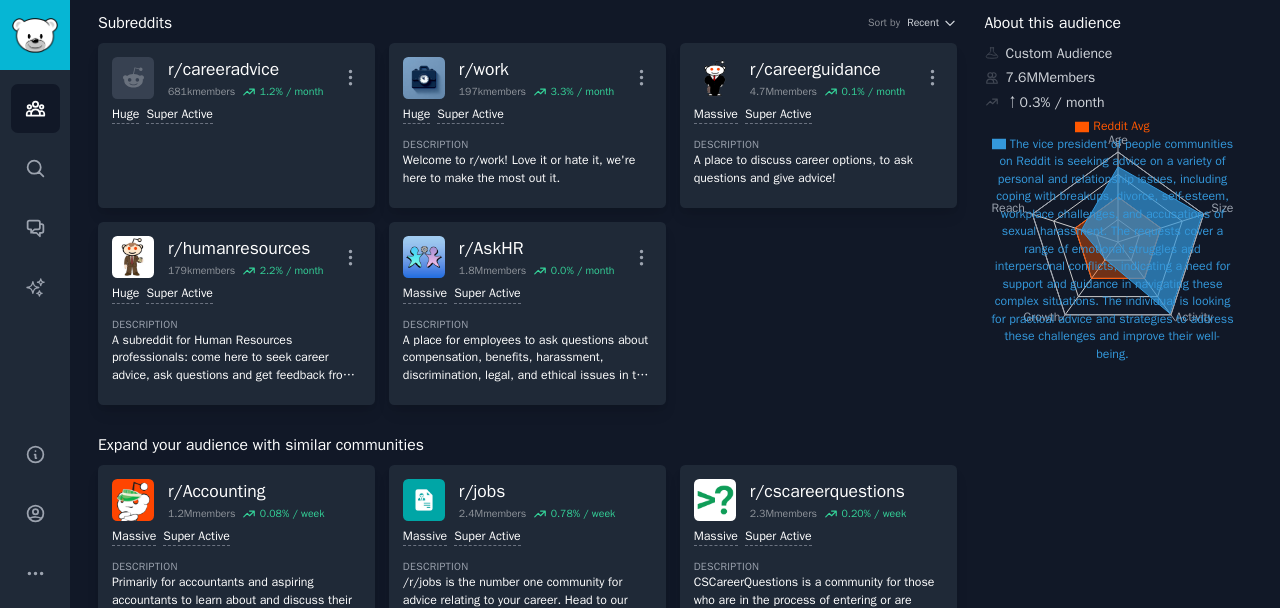 scroll, scrollTop: 122, scrollLeft: 0, axis: vertical 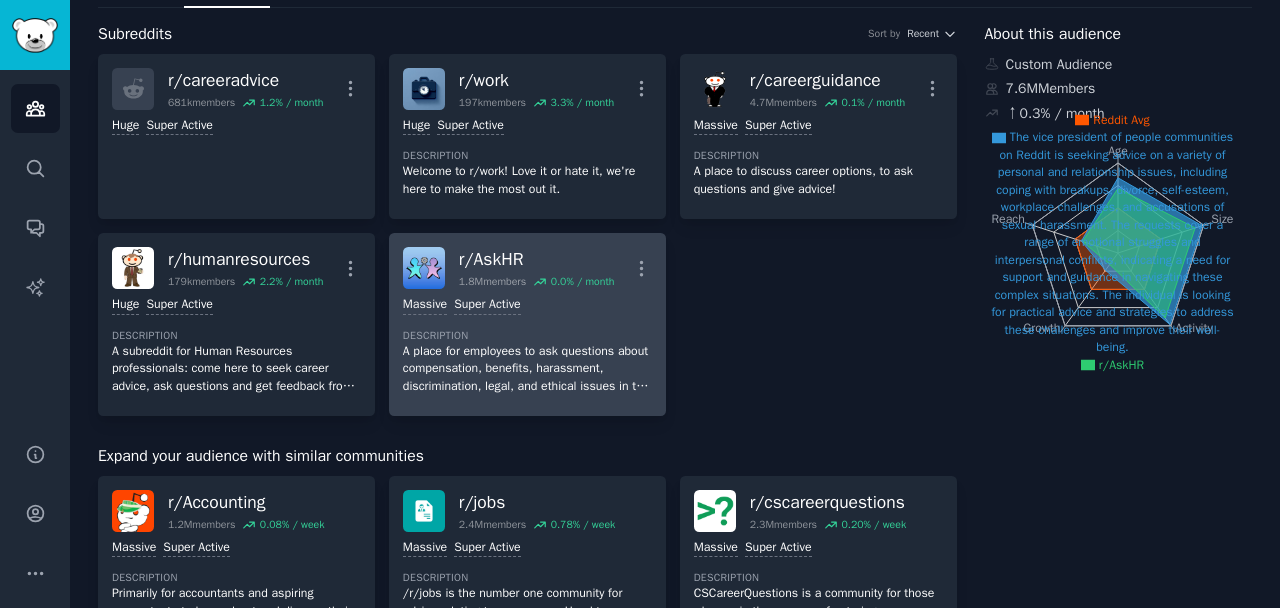 click on "r/ AskHR" at bounding box center (537, 259) 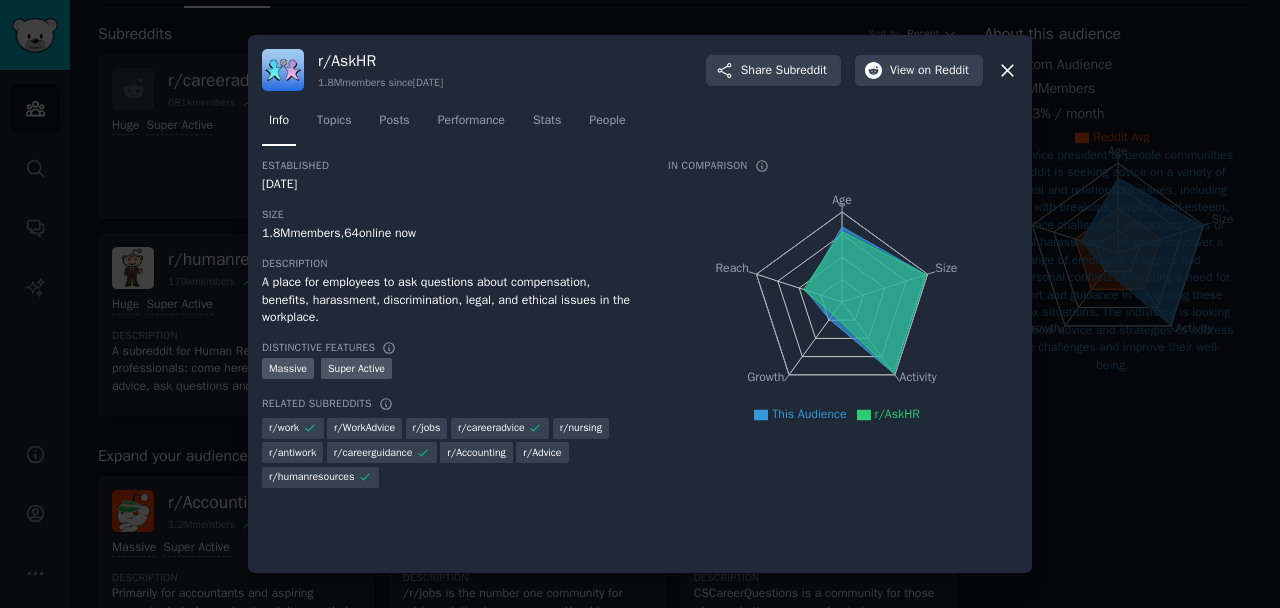 click on "1.8M  members,  64  online now" at bounding box center [451, 234] 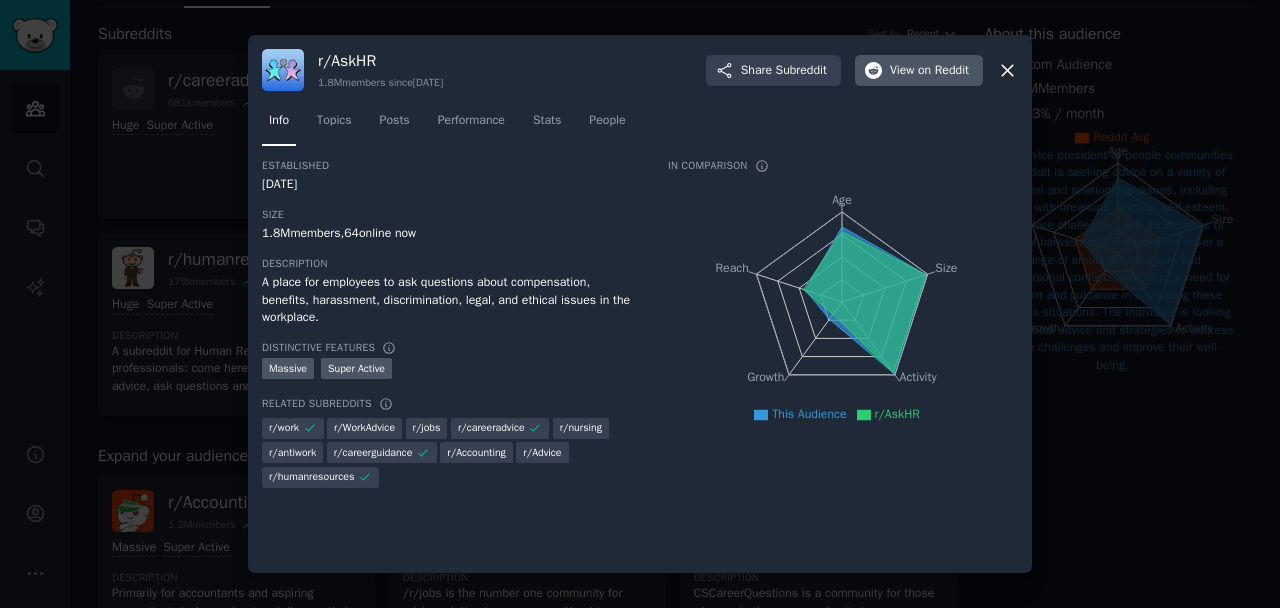 click on "on Reddit" at bounding box center (943, 71) 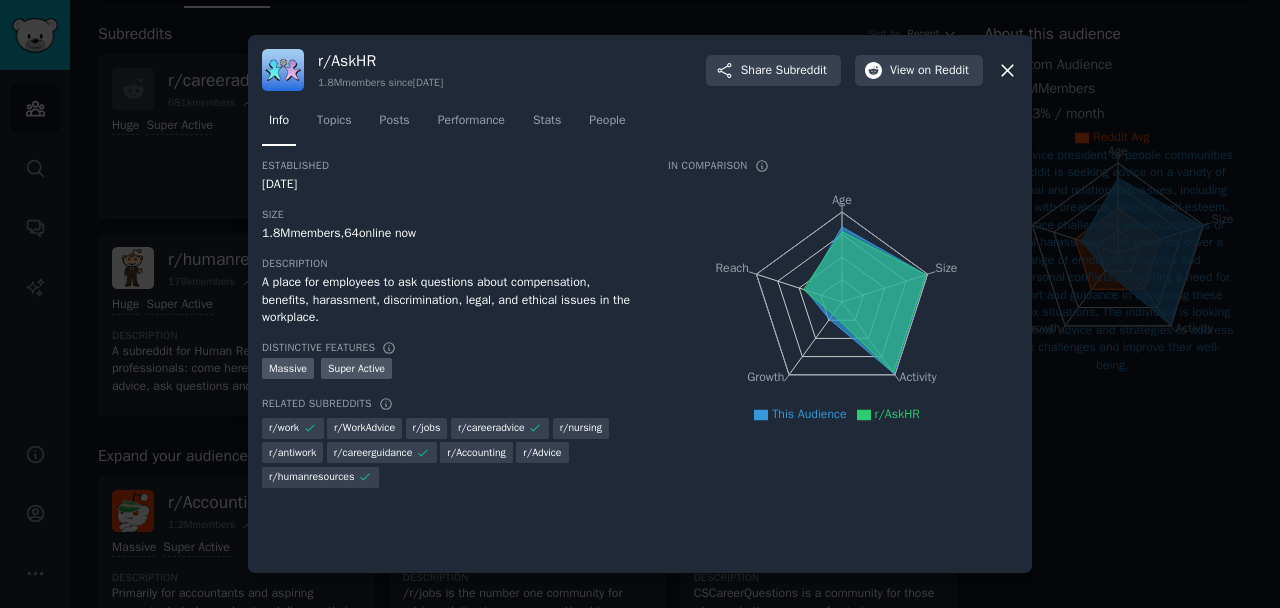 click on "r/ AskHR 1.8M  members since  08/18/2012 Share  Subreddit View  on Reddit" at bounding box center (640, 70) 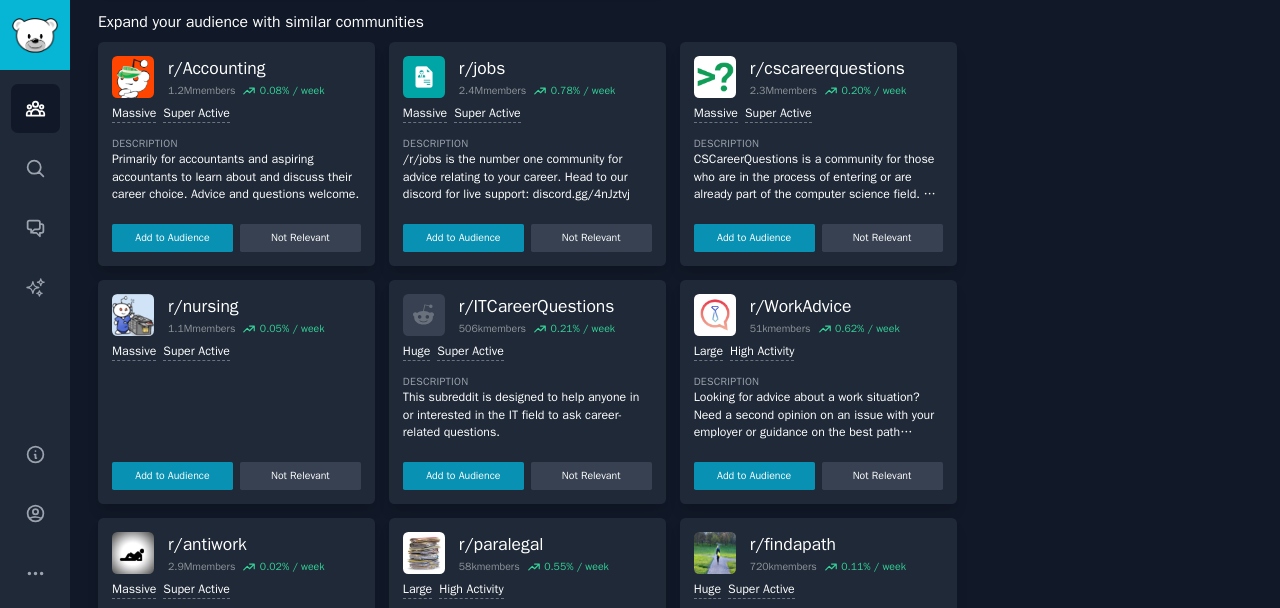 scroll, scrollTop: 555, scrollLeft: 0, axis: vertical 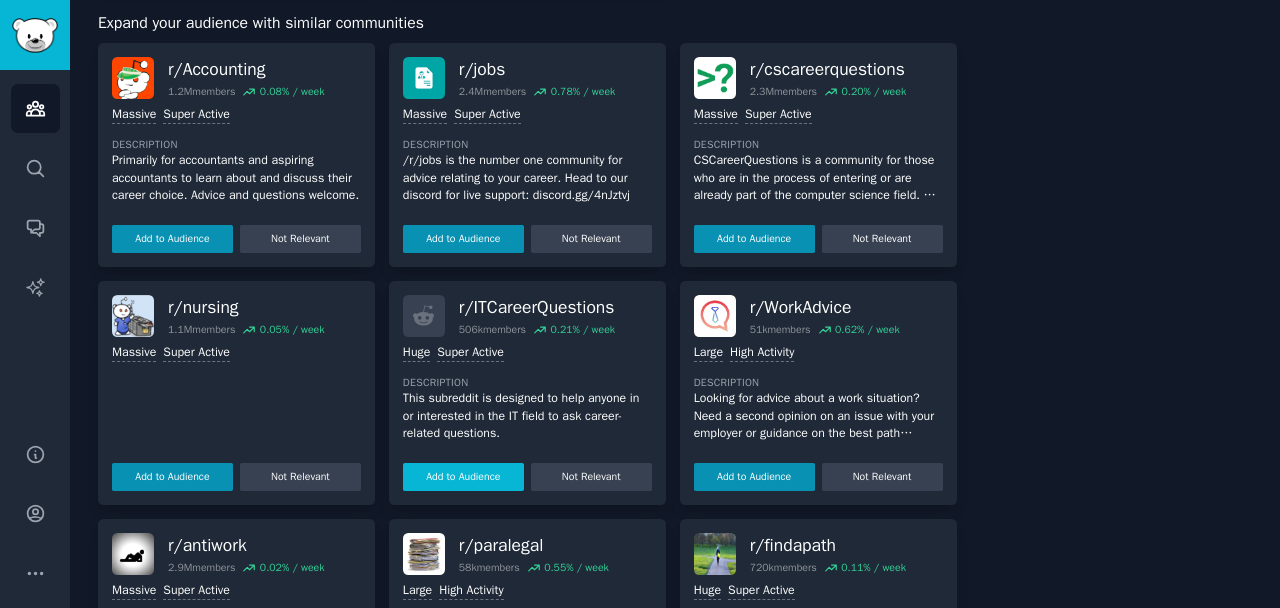 click on "Add to Audience" at bounding box center [463, 477] 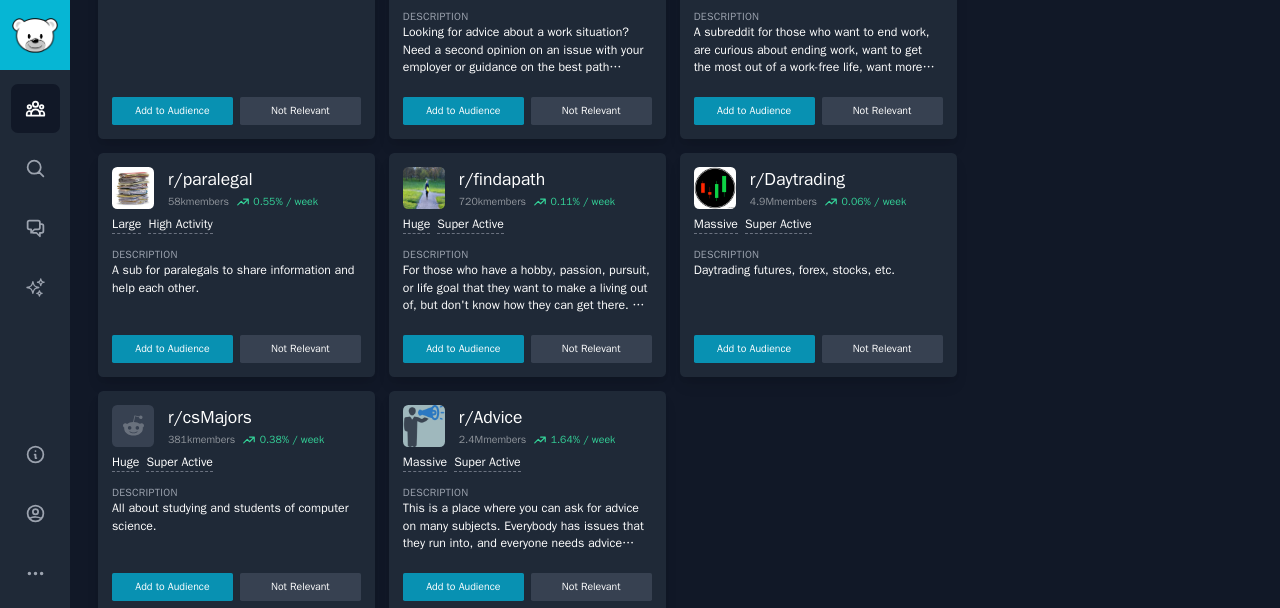 scroll, scrollTop: 919, scrollLeft: 0, axis: vertical 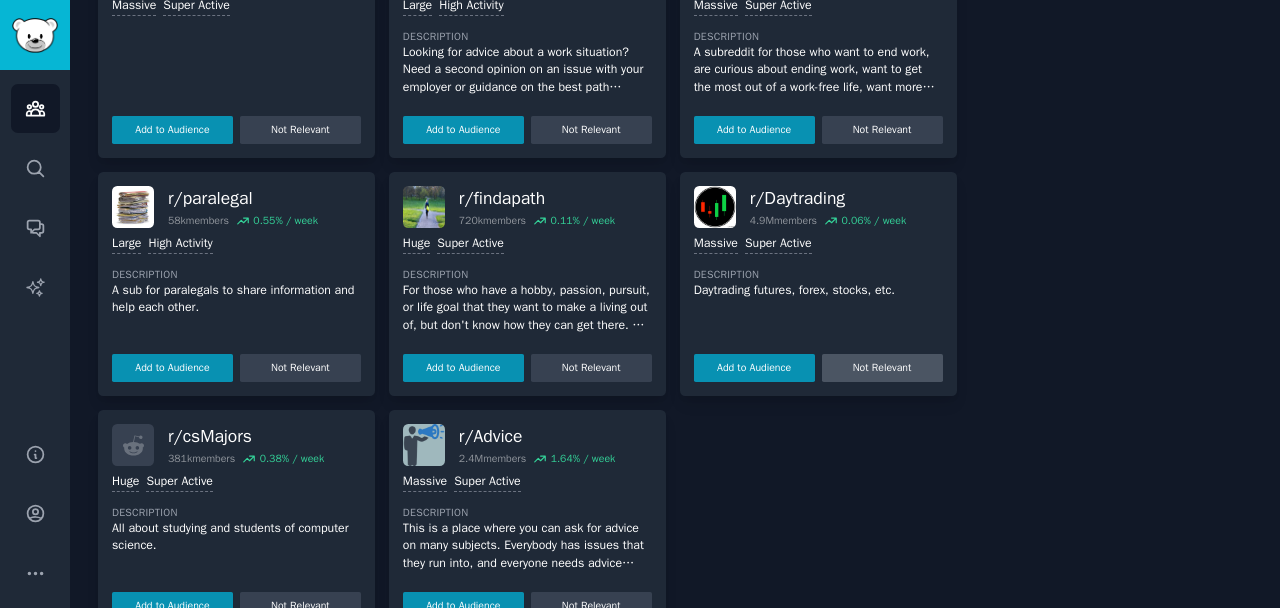 click on "Not Relevant" at bounding box center (882, 368) 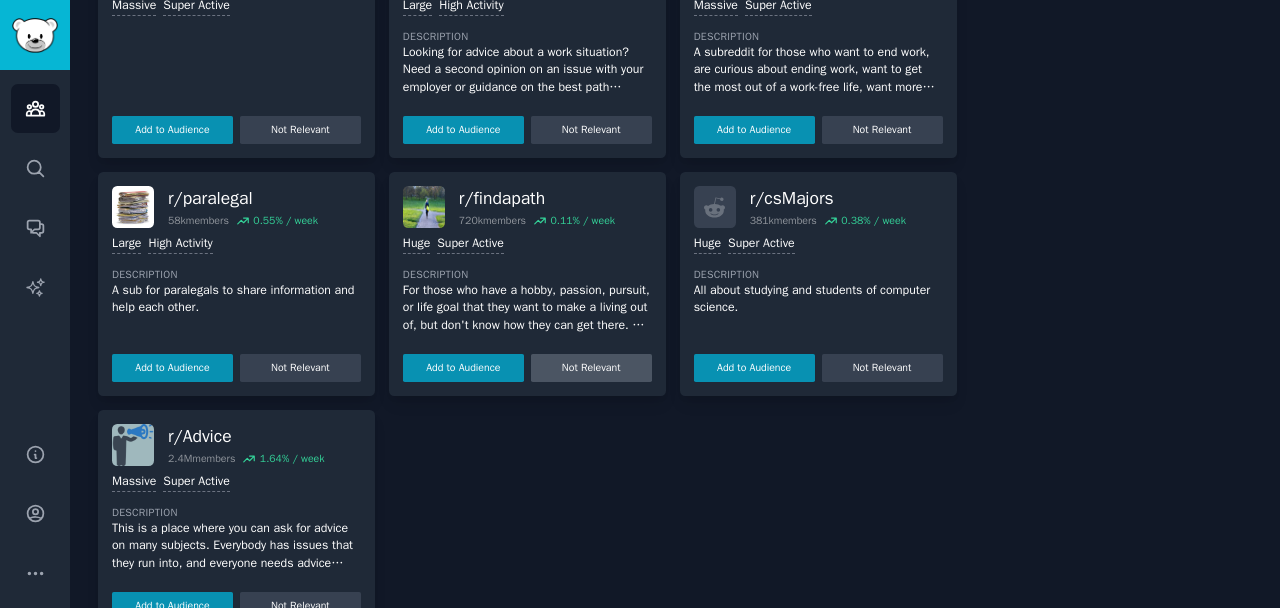 click on "Not Relevant" at bounding box center [591, 368] 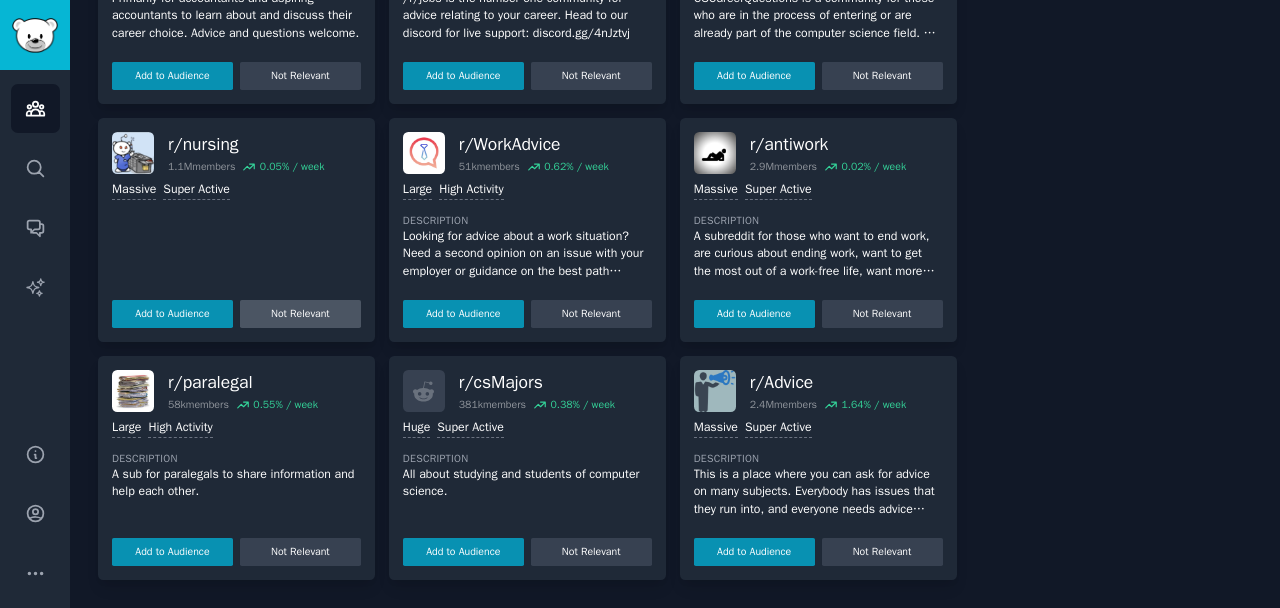 scroll, scrollTop: 712, scrollLeft: 0, axis: vertical 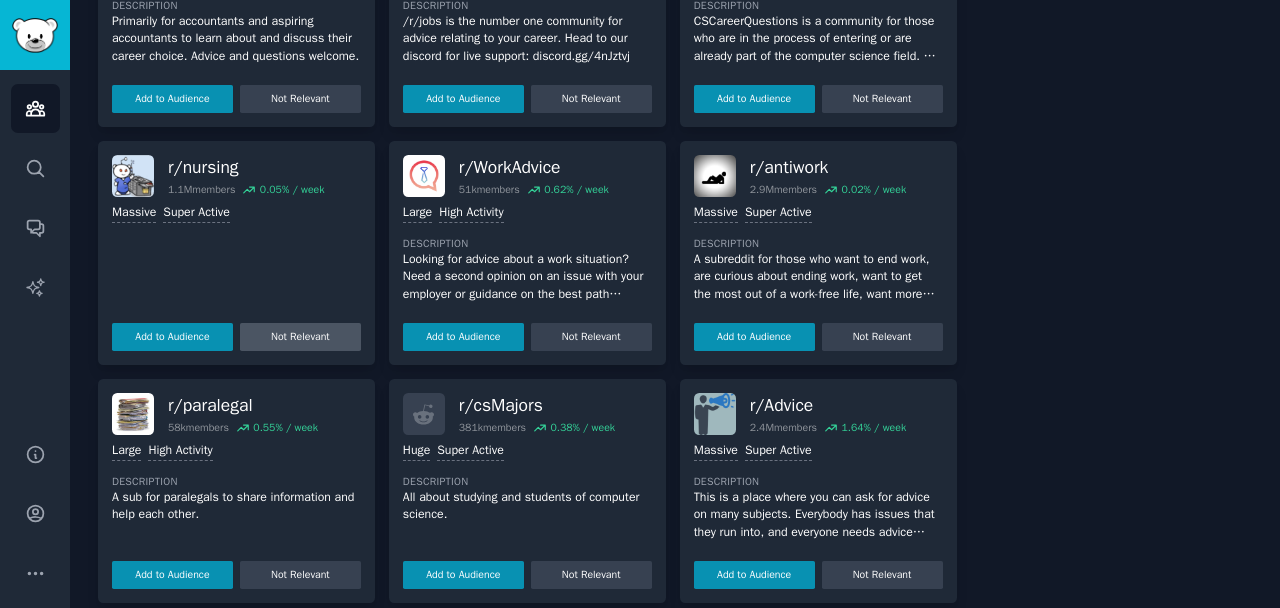 click on "Not Relevant" at bounding box center (300, 337) 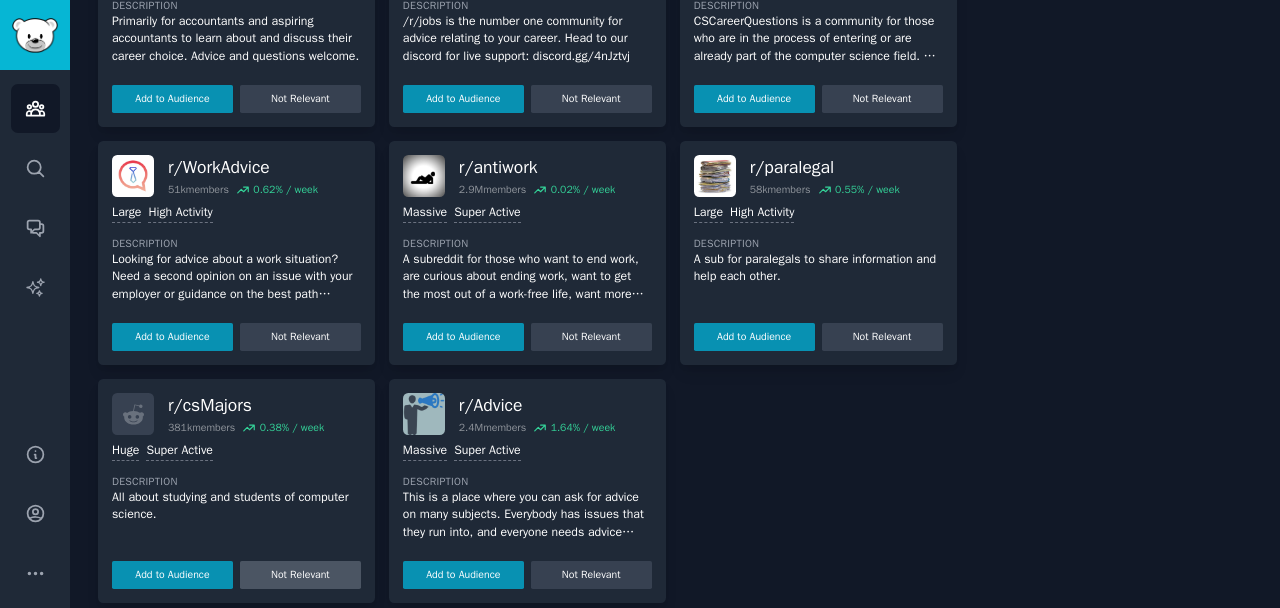 click on "Not Relevant" at bounding box center (300, 575) 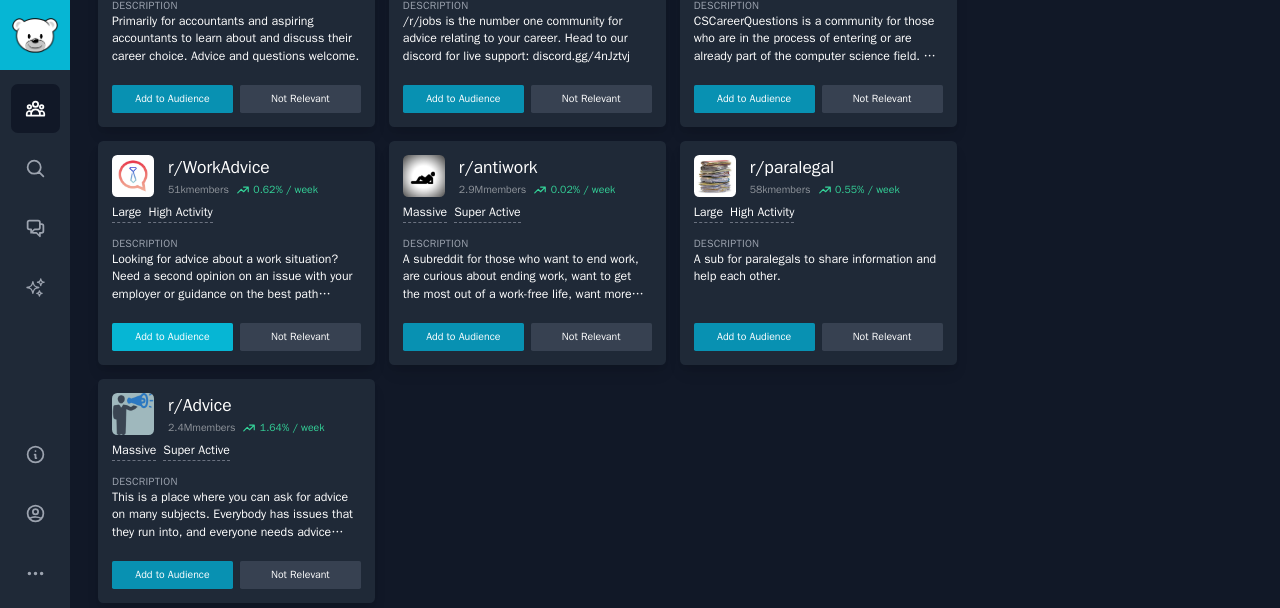 click on "Add to Audience" at bounding box center [172, 337] 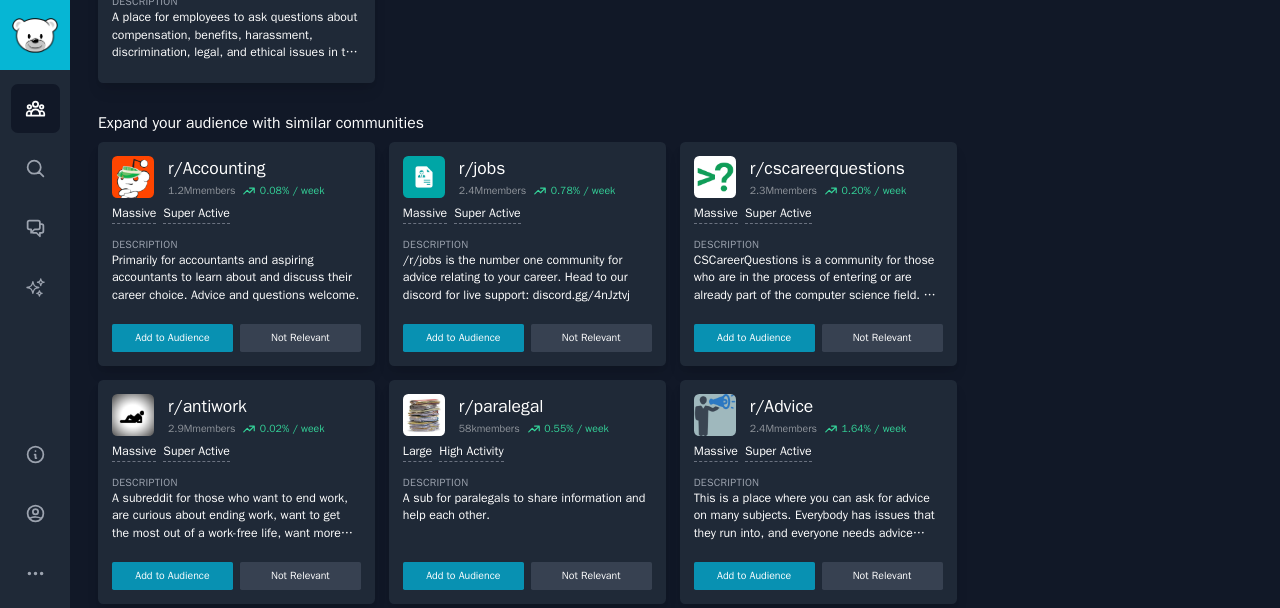 scroll, scrollTop: 669, scrollLeft: 0, axis: vertical 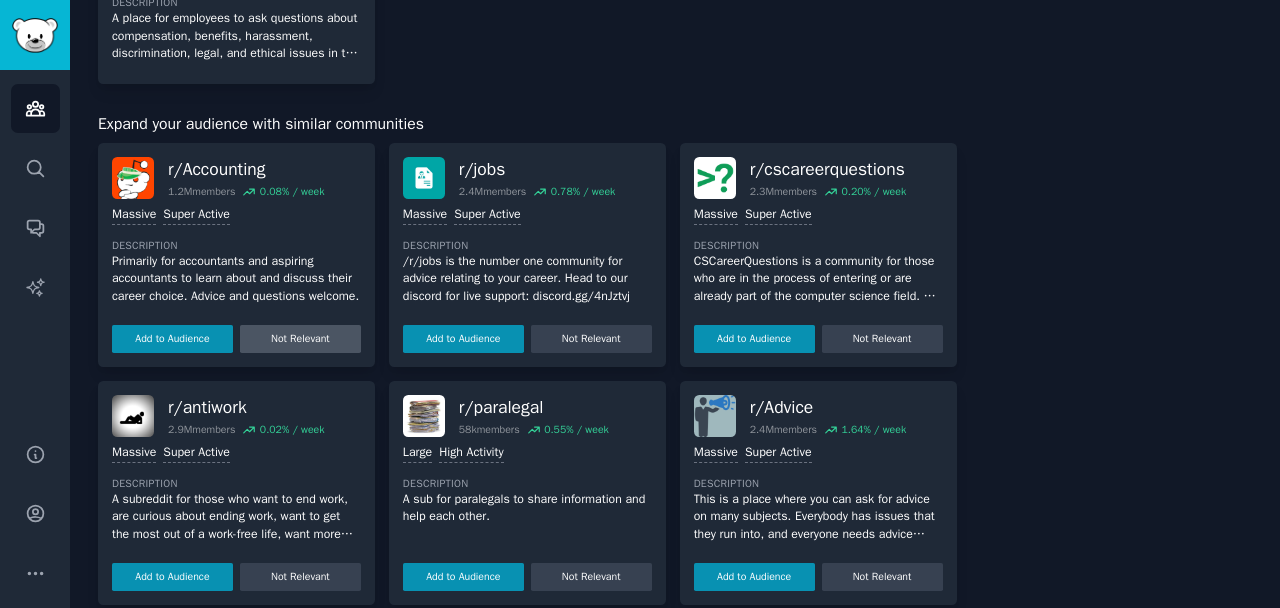 click on "Not Relevant" at bounding box center [300, 339] 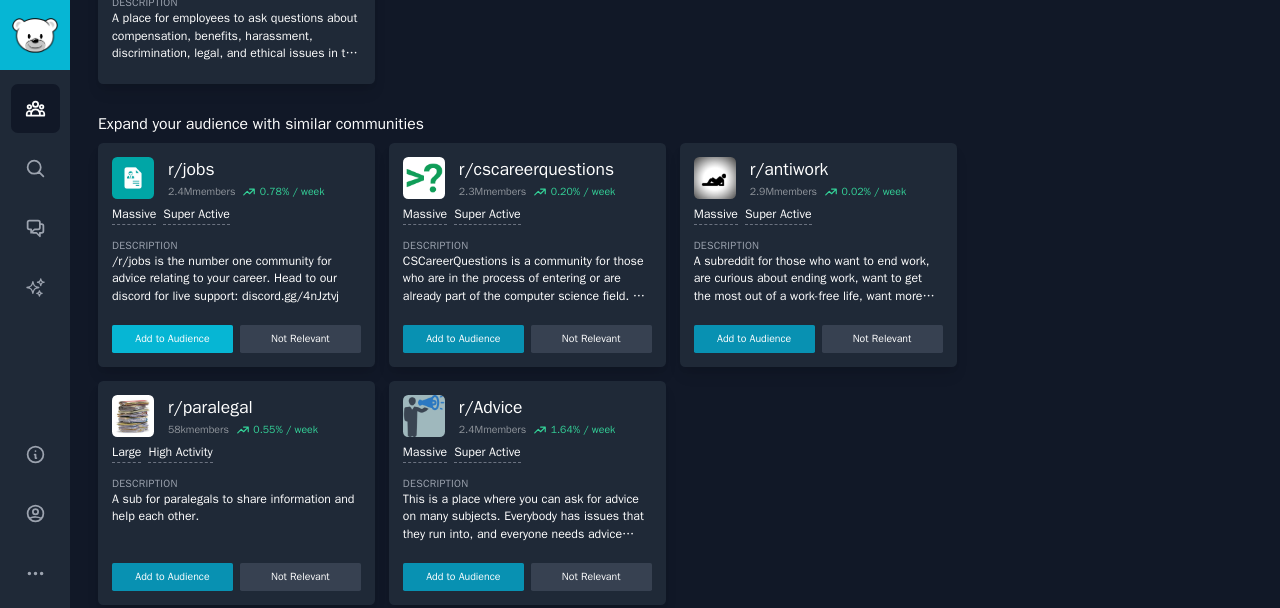 click on "Add to Audience" at bounding box center [172, 339] 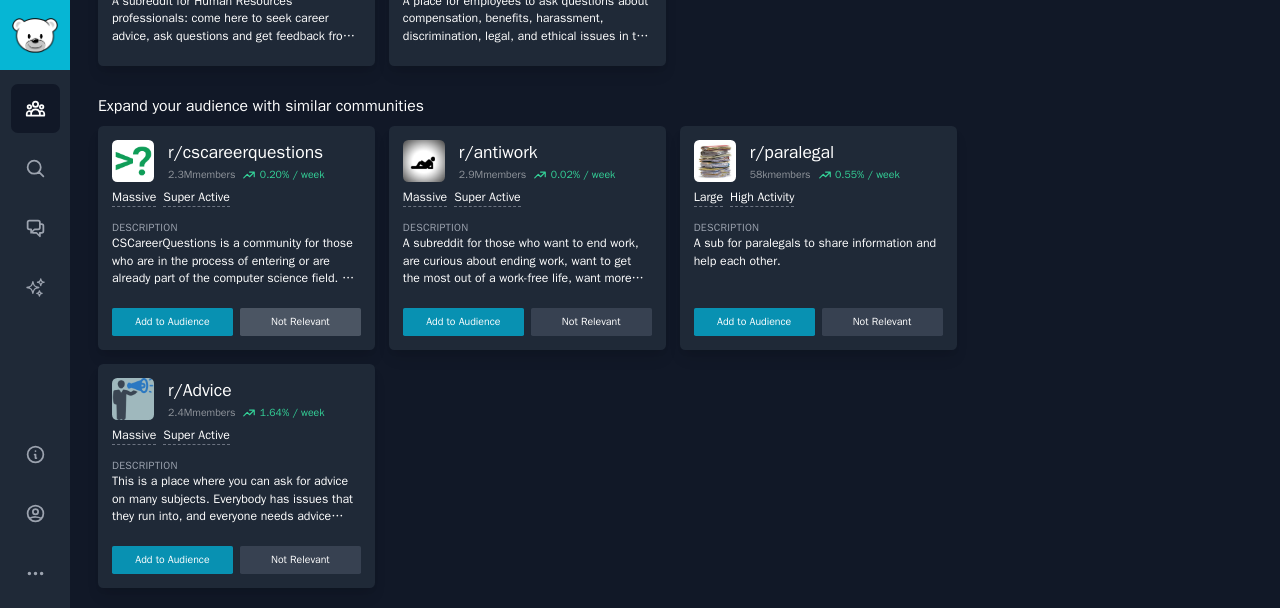 scroll, scrollTop: 652, scrollLeft: 0, axis: vertical 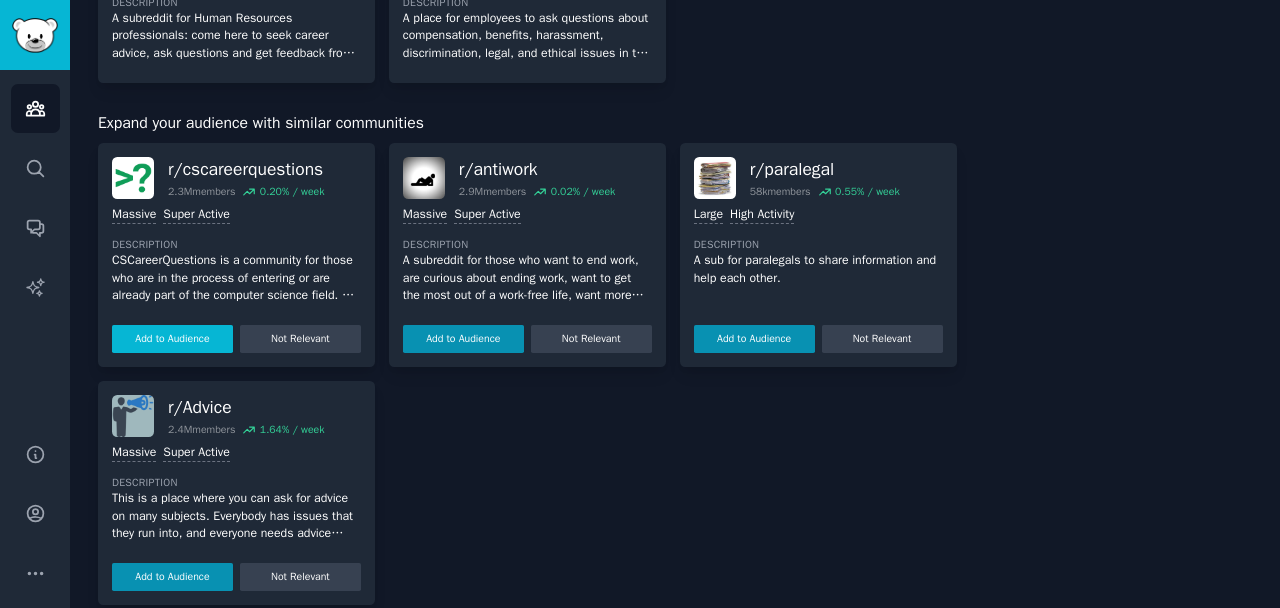 click on "Add to Audience" at bounding box center (172, 339) 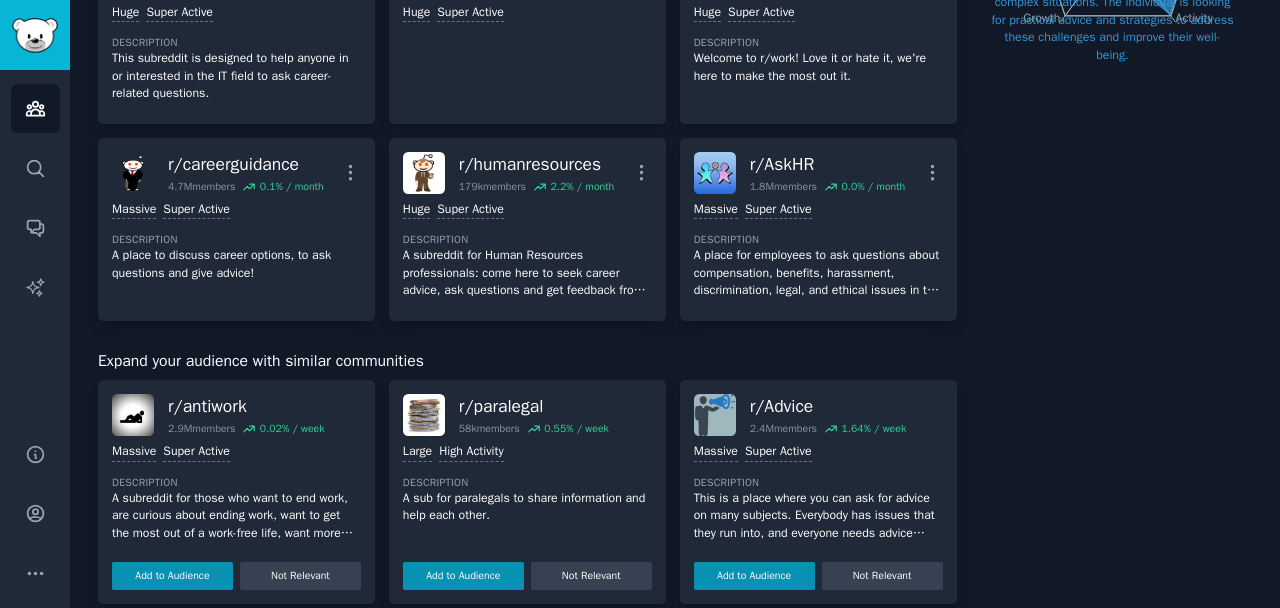 scroll, scrollTop: 431, scrollLeft: 0, axis: vertical 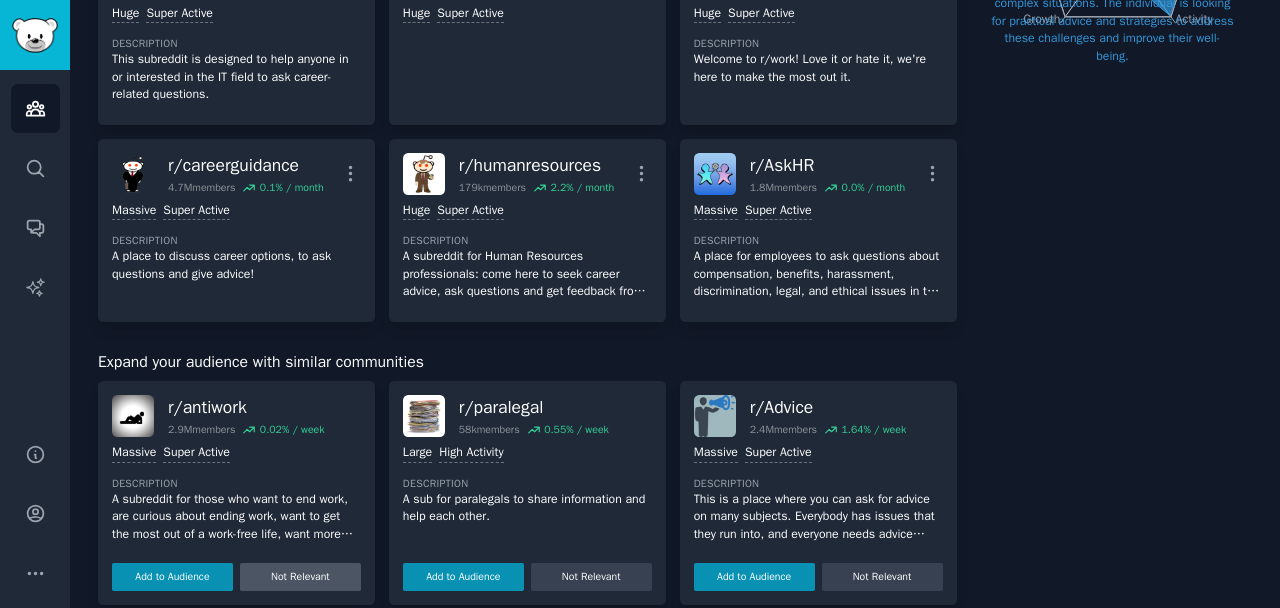 click on "Not Relevant" at bounding box center [300, 577] 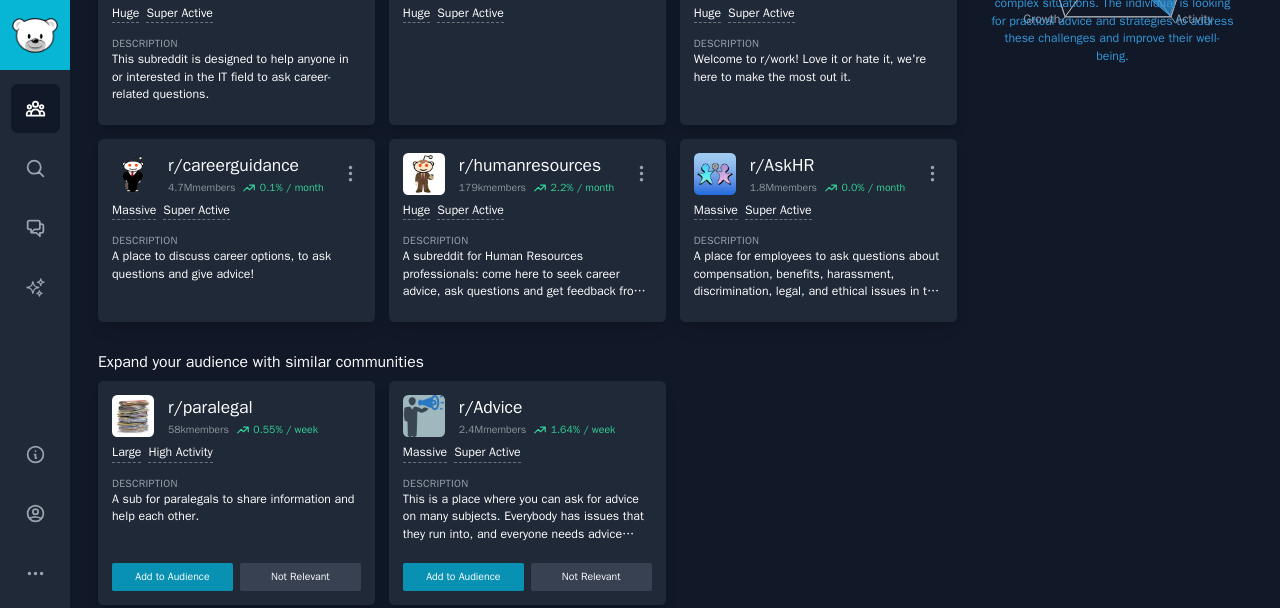 click on "Not Relevant" at bounding box center [300, 577] 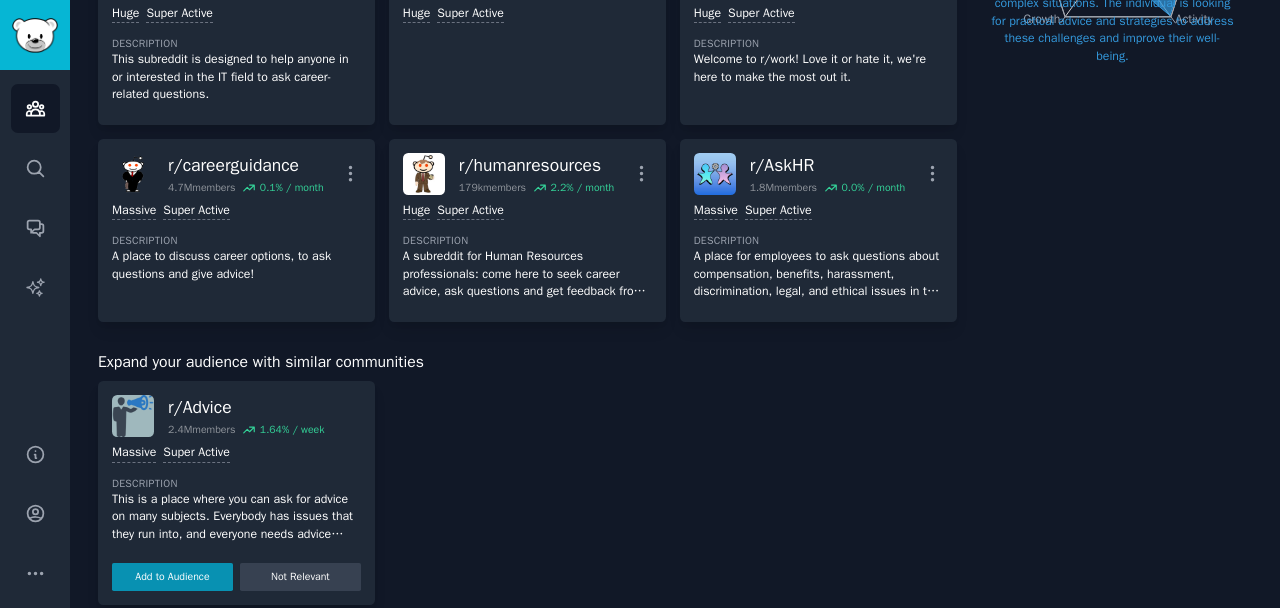 click on "This is a place where you can ask for advice on many subjects. Everybody has issues that they run into, and everyone needs advice every now and again. This is Reddit's very own solution-hub." at bounding box center (236, 517) 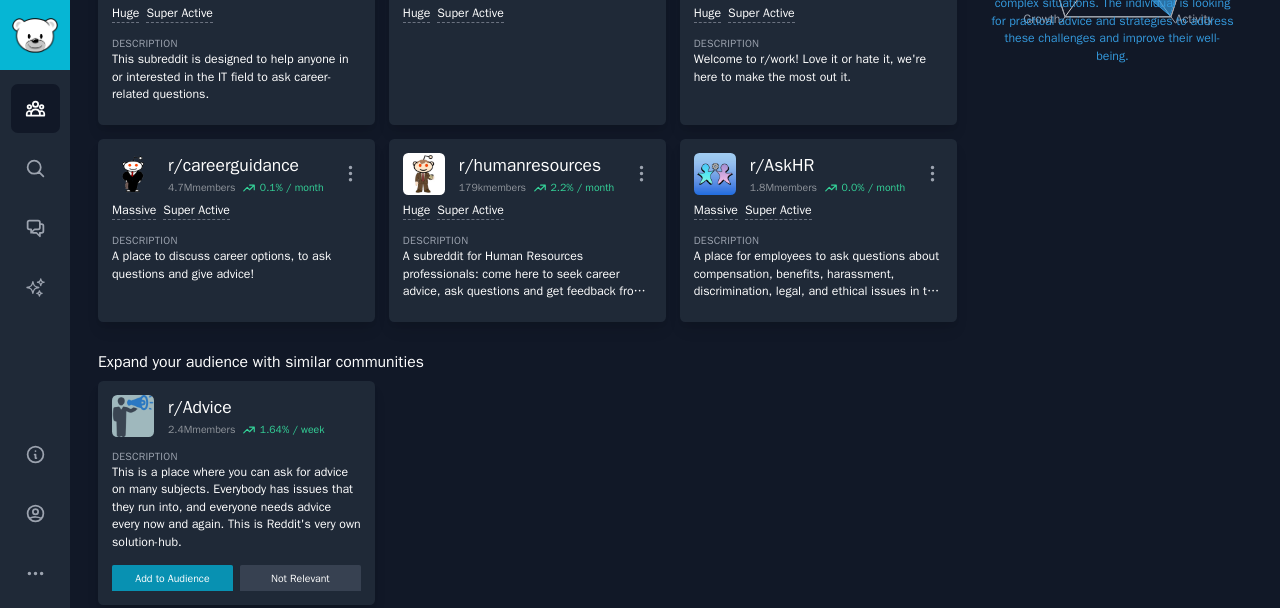 scroll, scrollTop: 26, scrollLeft: 0, axis: vertical 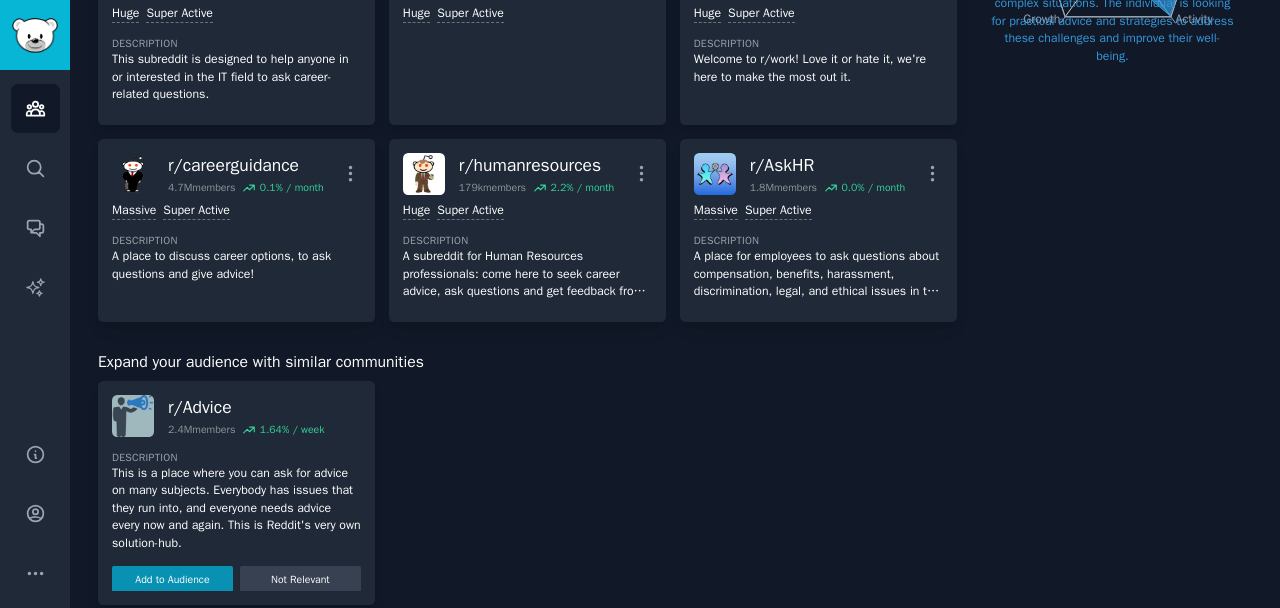 click on "r/ Advice 2.4M  members 1.64 % / week Massive Super Active Description This is a place where you can ask for advice on many subjects. Everybody has issues that they run into, and everyone needs advice every now and again. This is Reddit's very own solution-hub. Add to Audience Not Relevant" at bounding box center [236, 493] 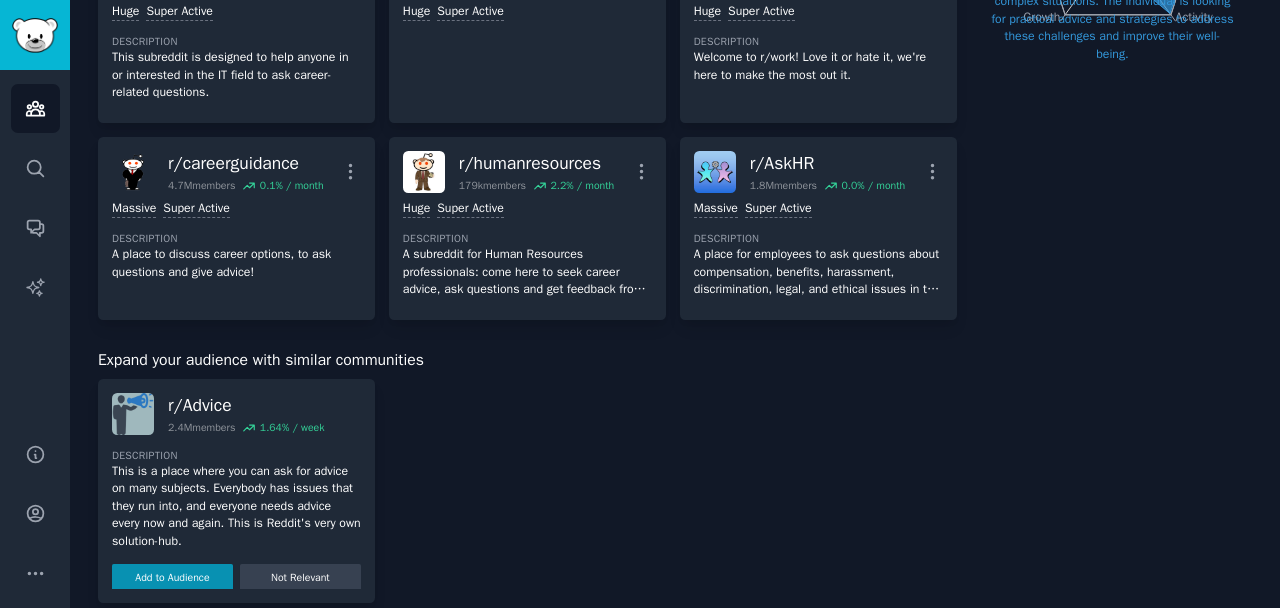 scroll, scrollTop: 431, scrollLeft: 0, axis: vertical 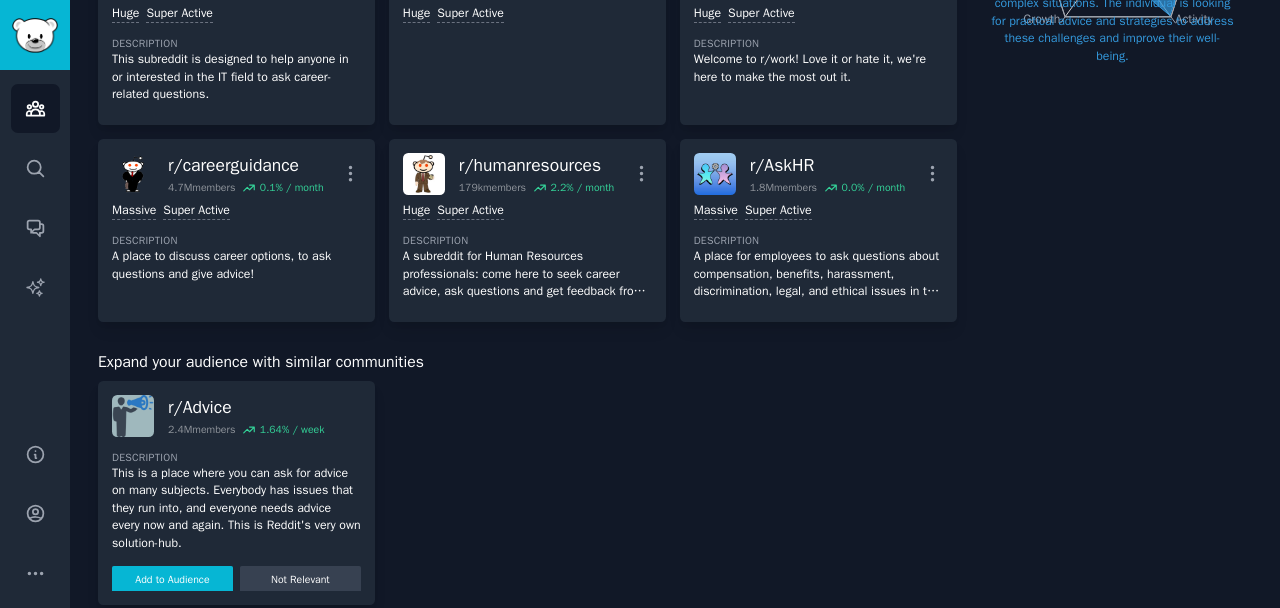 click on "Add to Audience" at bounding box center [172, 580] 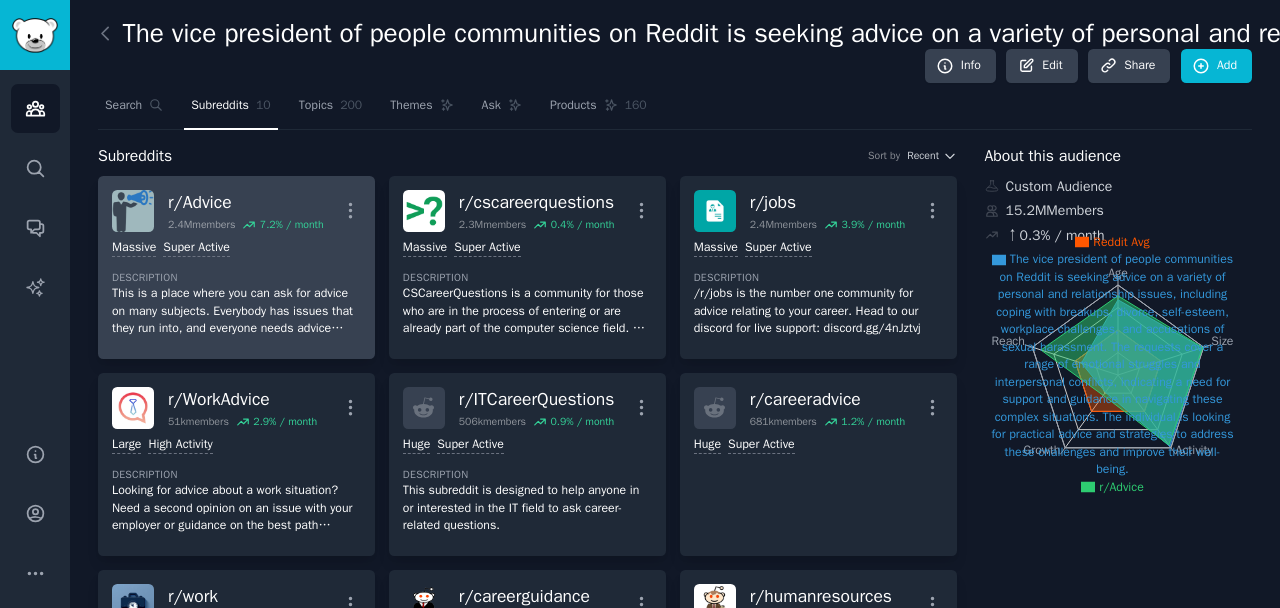 scroll, scrollTop: 0, scrollLeft: 0, axis: both 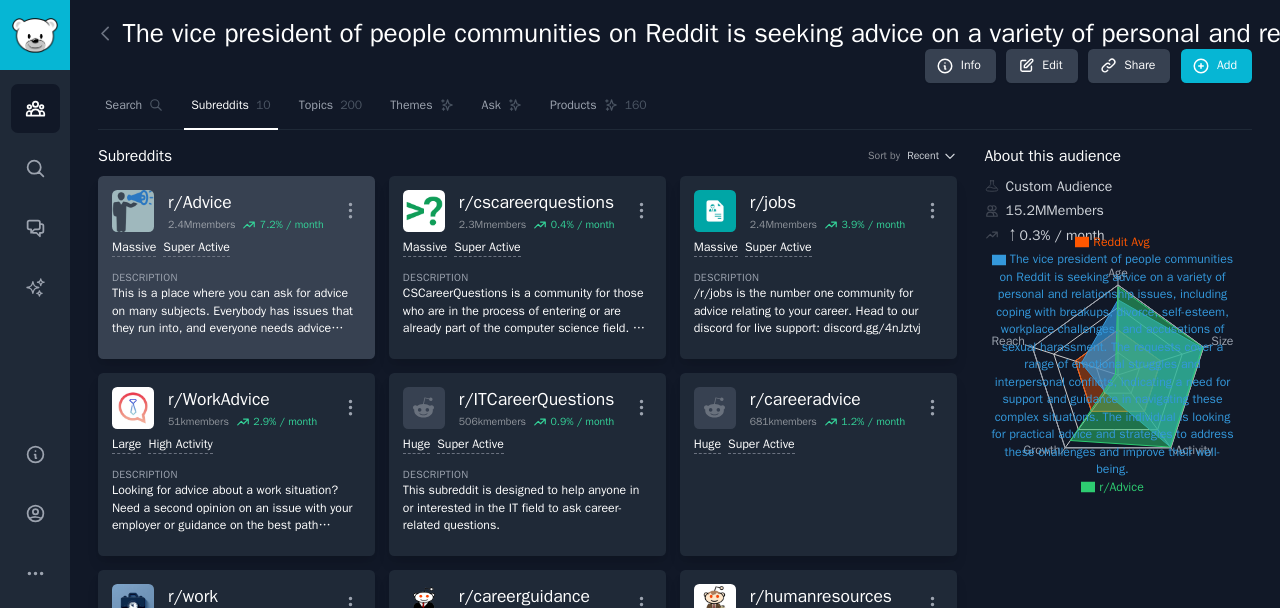 click on "This is a place where you can ask for advice on many subjects. Everybody has issues that they run into, and everyone needs advice every now and again. This is Reddit's very own solution-hub." at bounding box center (236, 311) 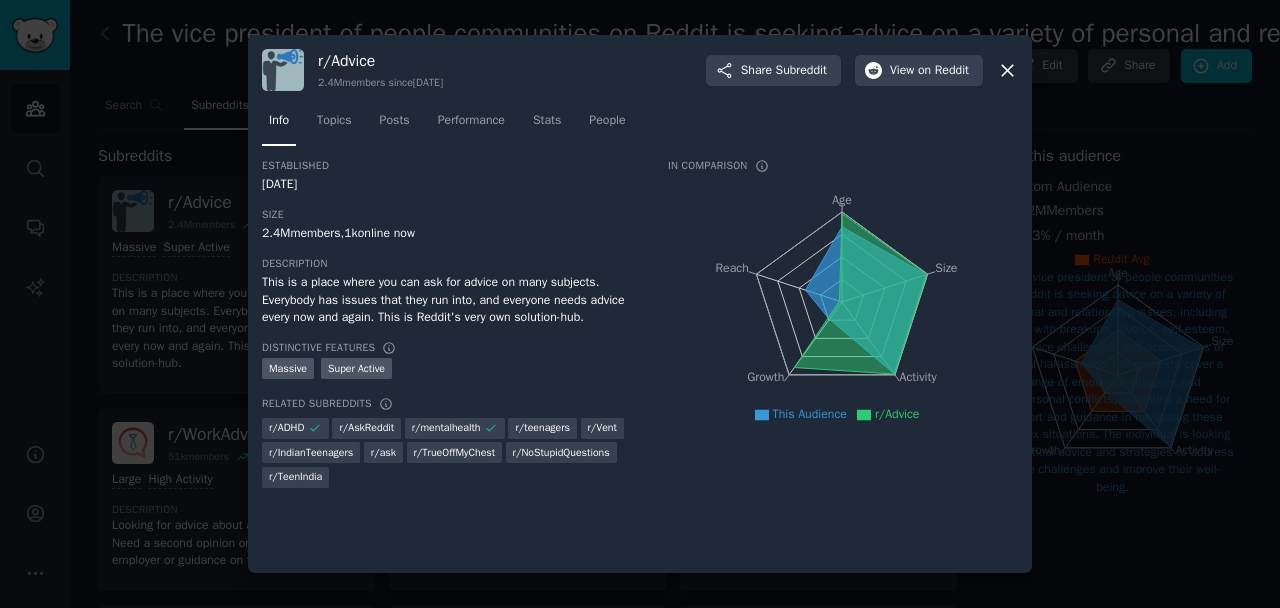 click 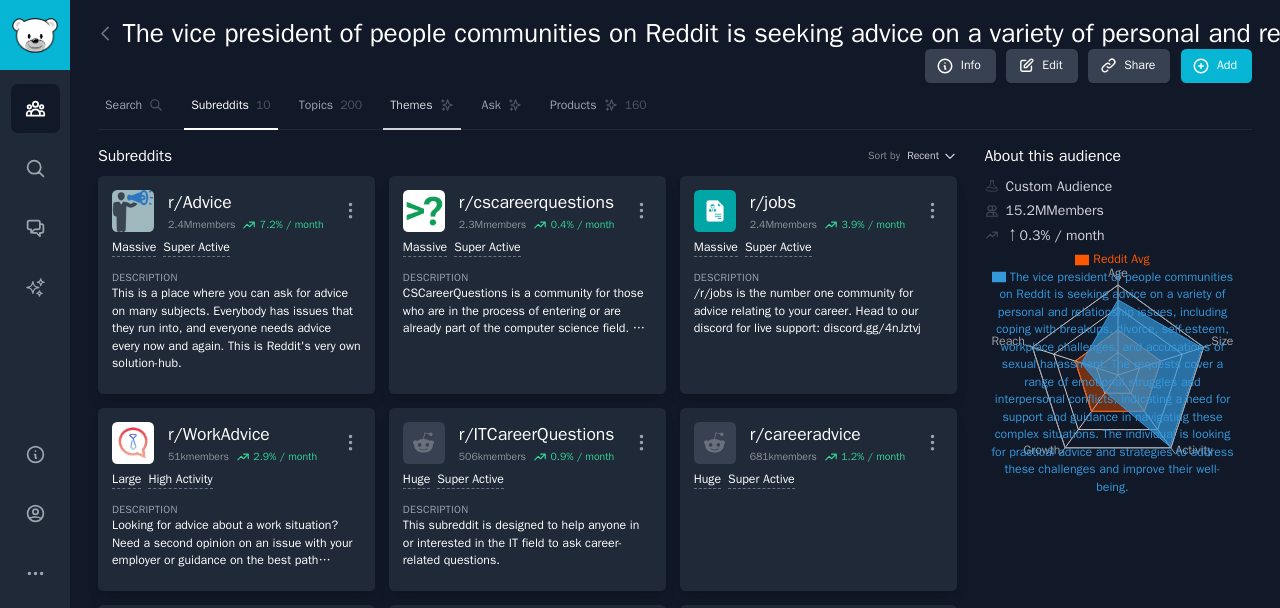 click on "Themes" at bounding box center [411, 106] 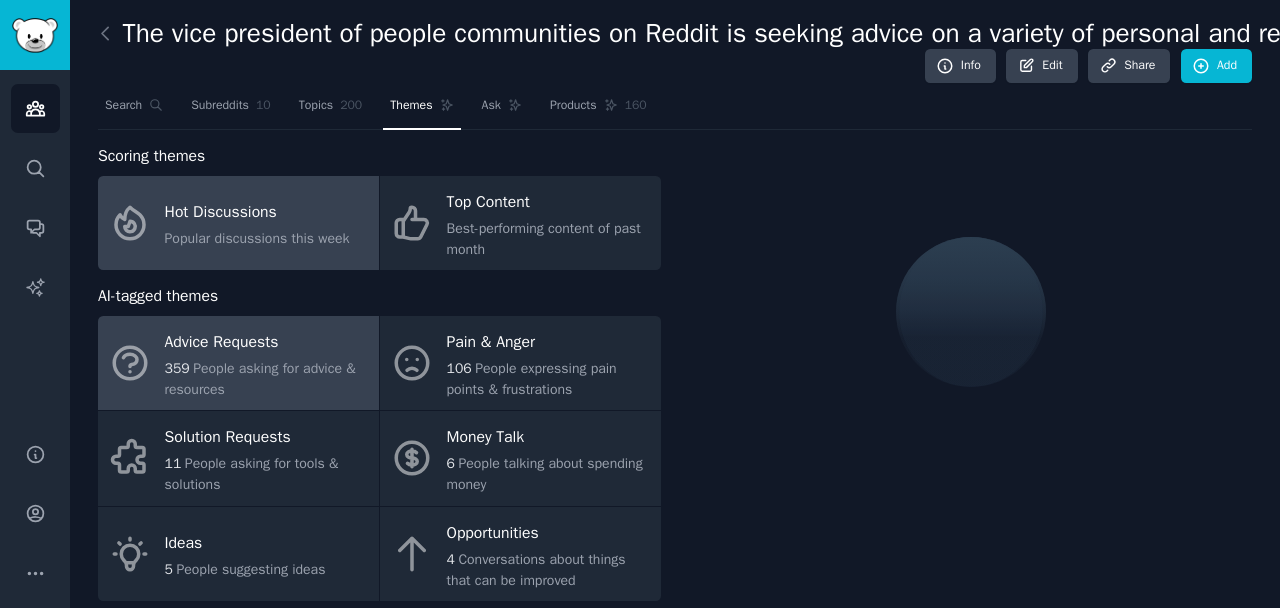 click on "People asking for advice & resources" at bounding box center (260, 379) 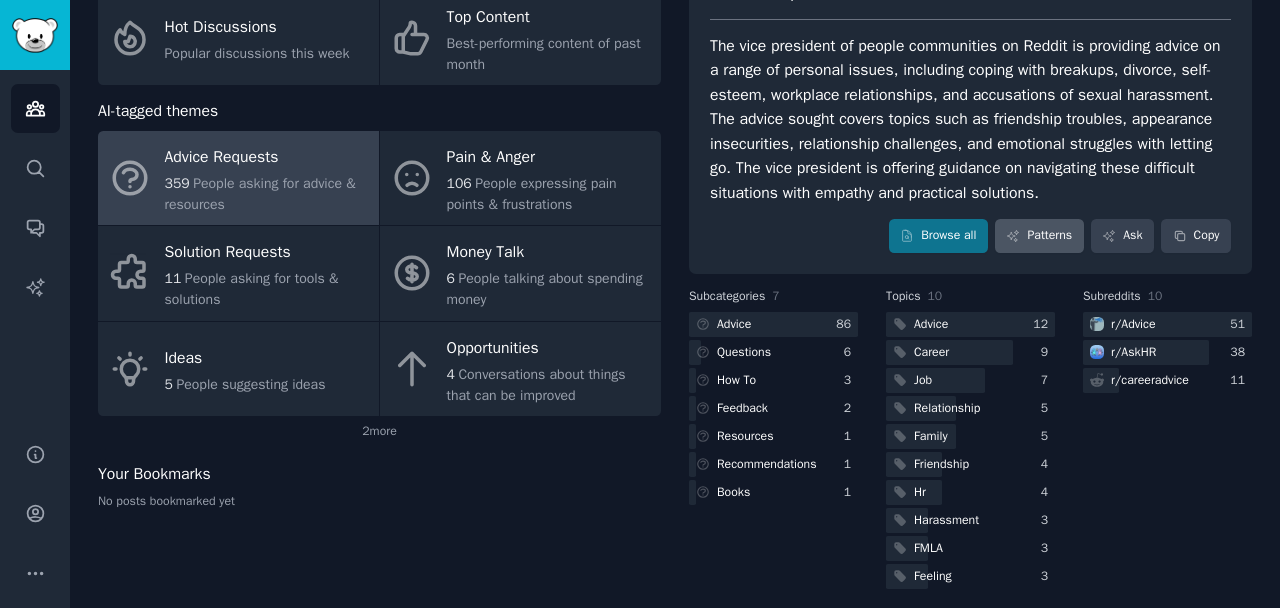scroll, scrollTop: 184, scrollLeft: 0, axis: vertical 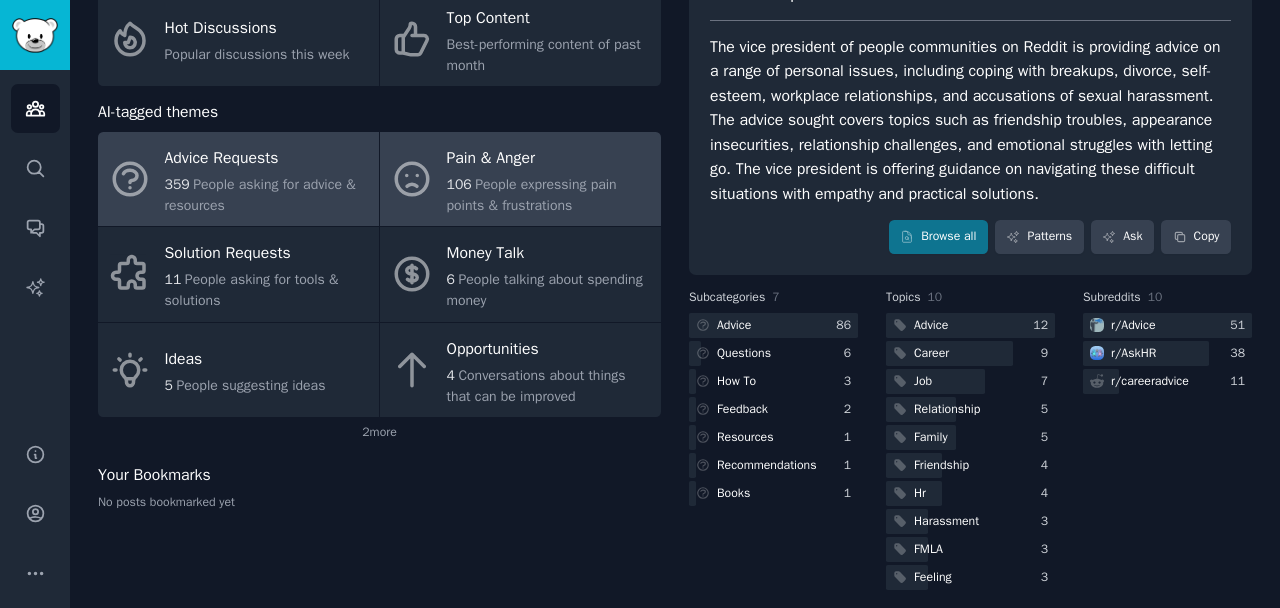click on "Pain & Anger" at bounding box center (549, 158) 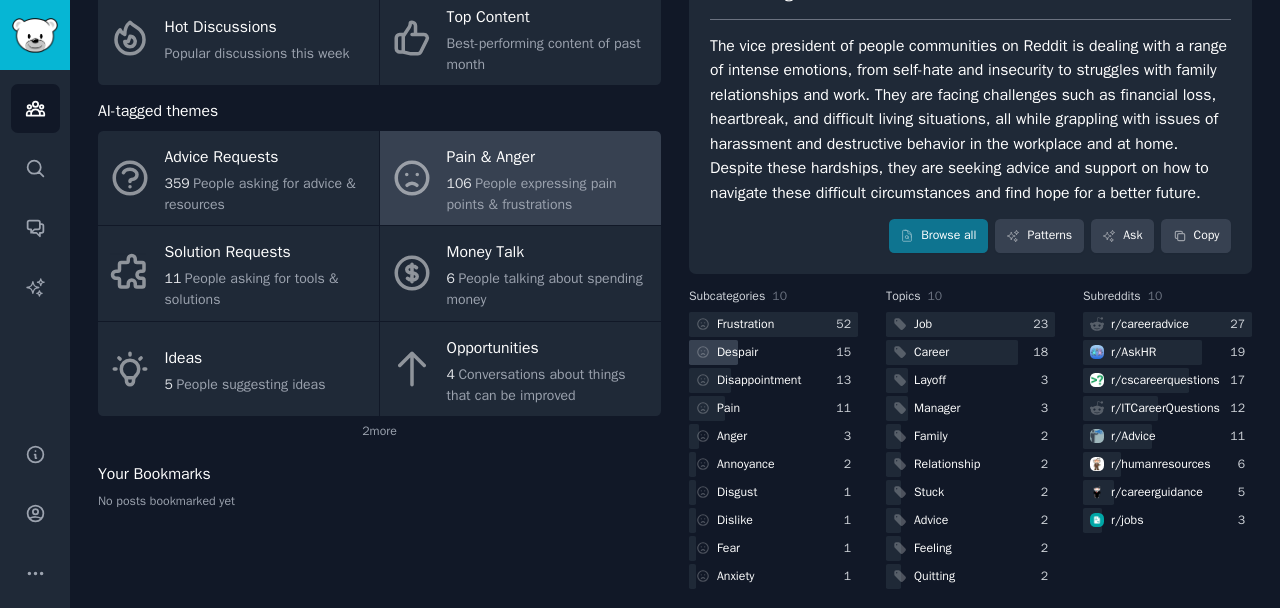 scroll, scrollTop: 184, scrollLeft: 0, axis: vertical 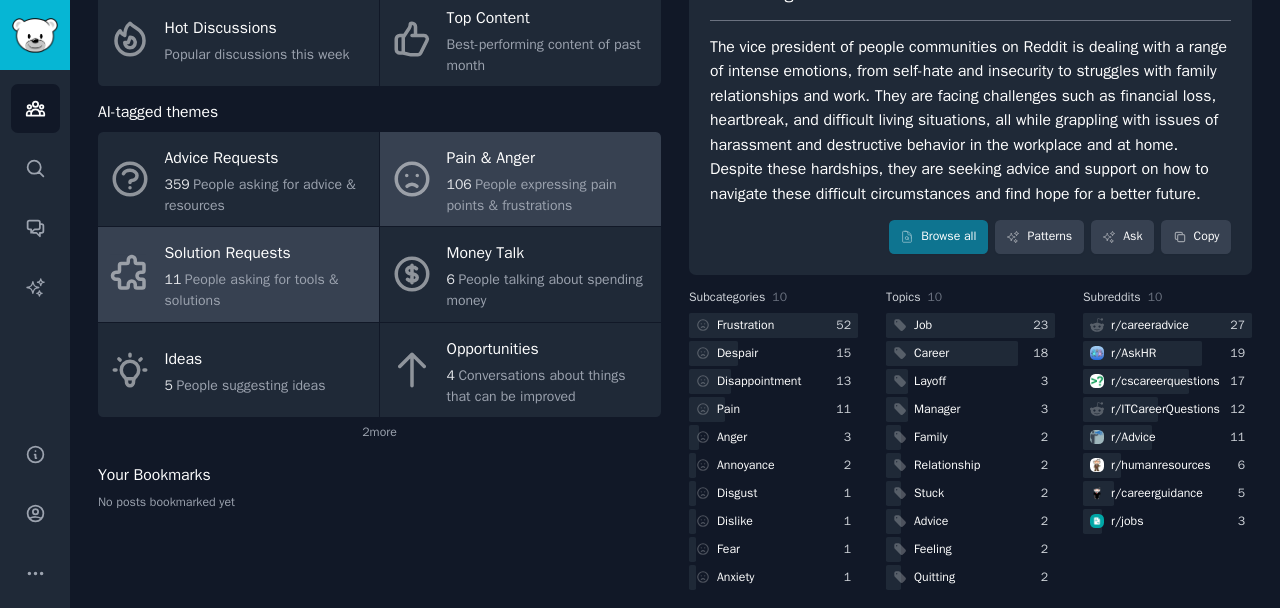 click on "11 People asking for tools & solutions" at bounding box center (267, 290) 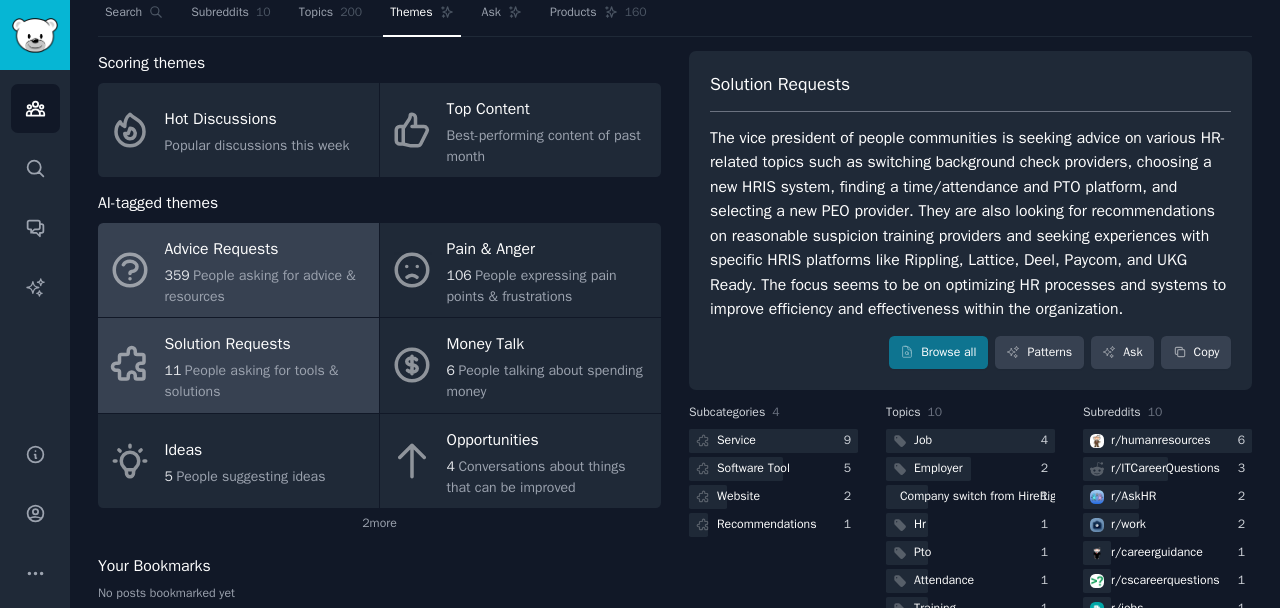 scroll, scrollTop: 0, scrollLeft: 0, axis: both 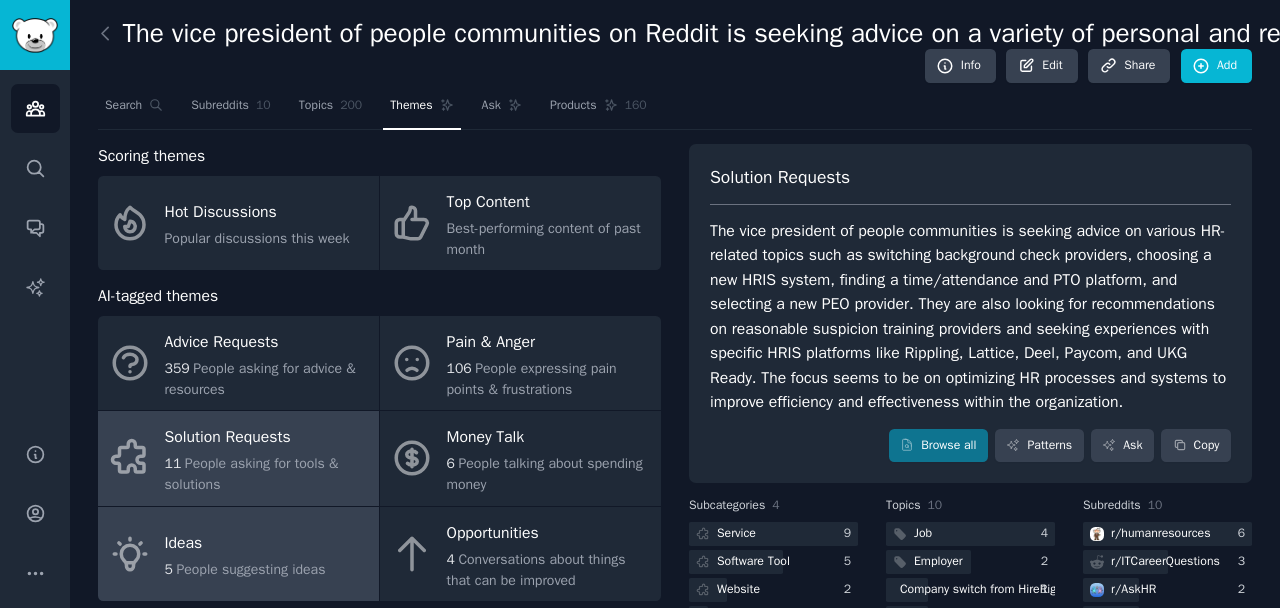 click on "Ideas" at bounding box center [245, 544] 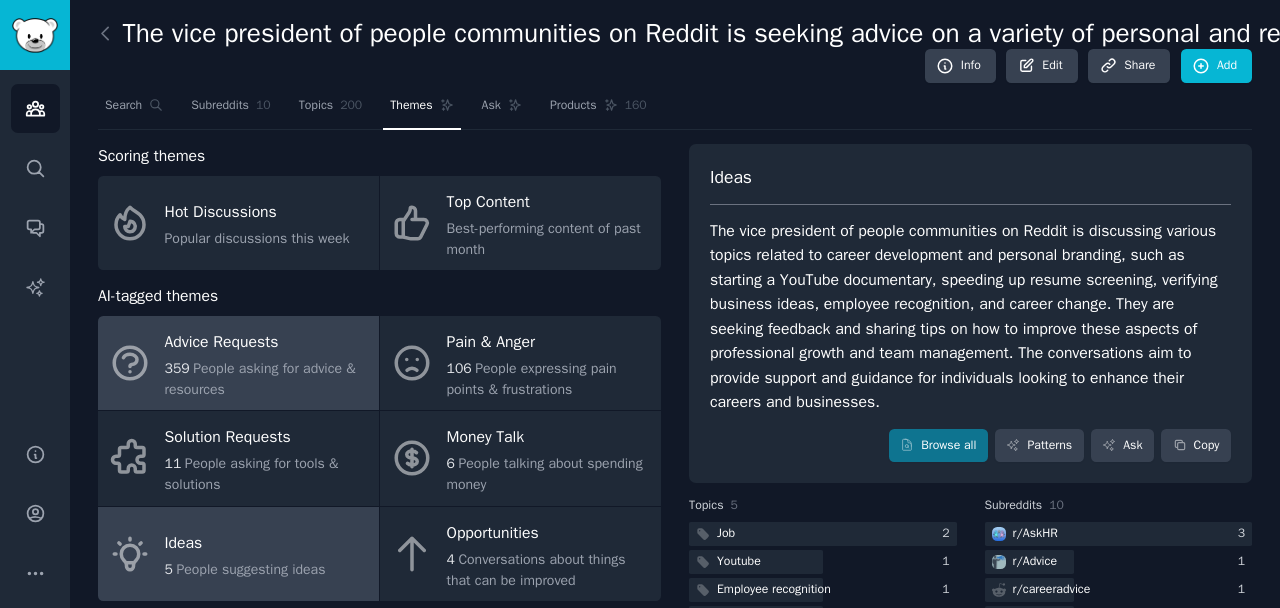 click on "People asking for advice & resources" at bounding box center (260, 379) 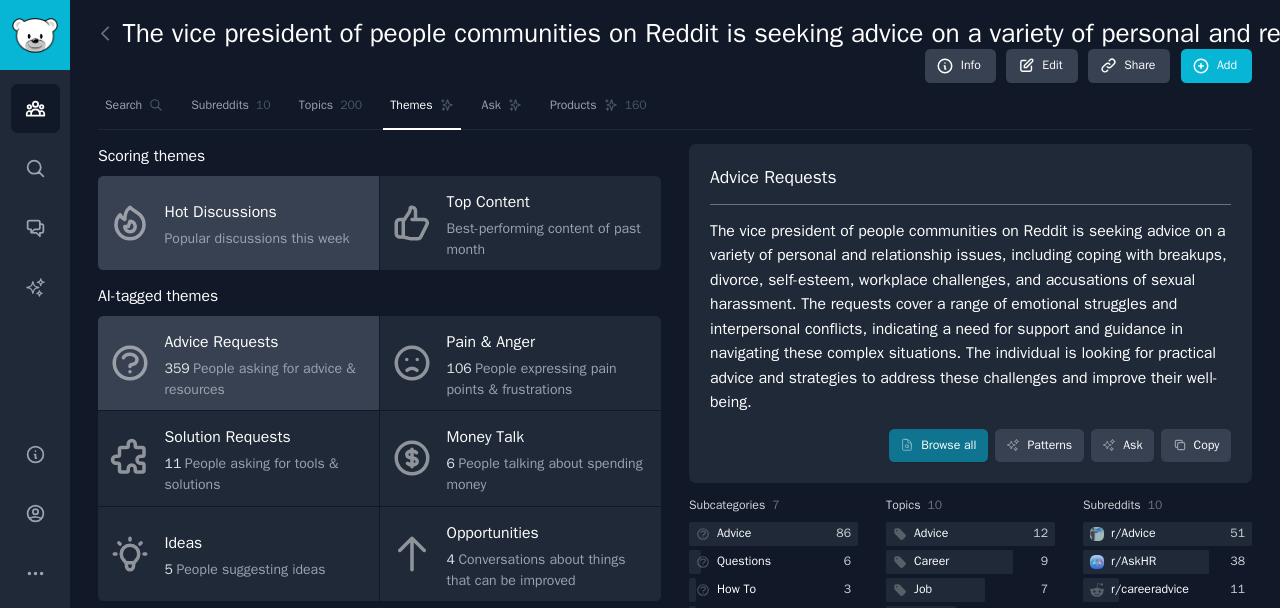 click on "Hot Discussions" at bounding box center (257, 213) 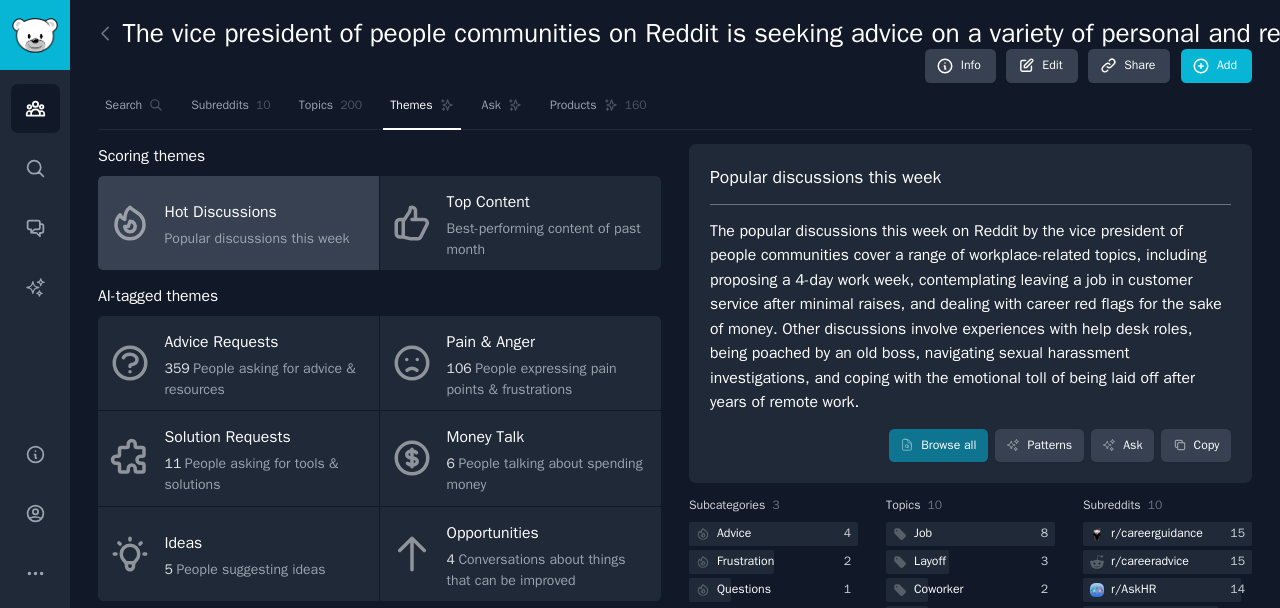 scroll, scrollTop: 0, scrollLeft: 0, axis: both 